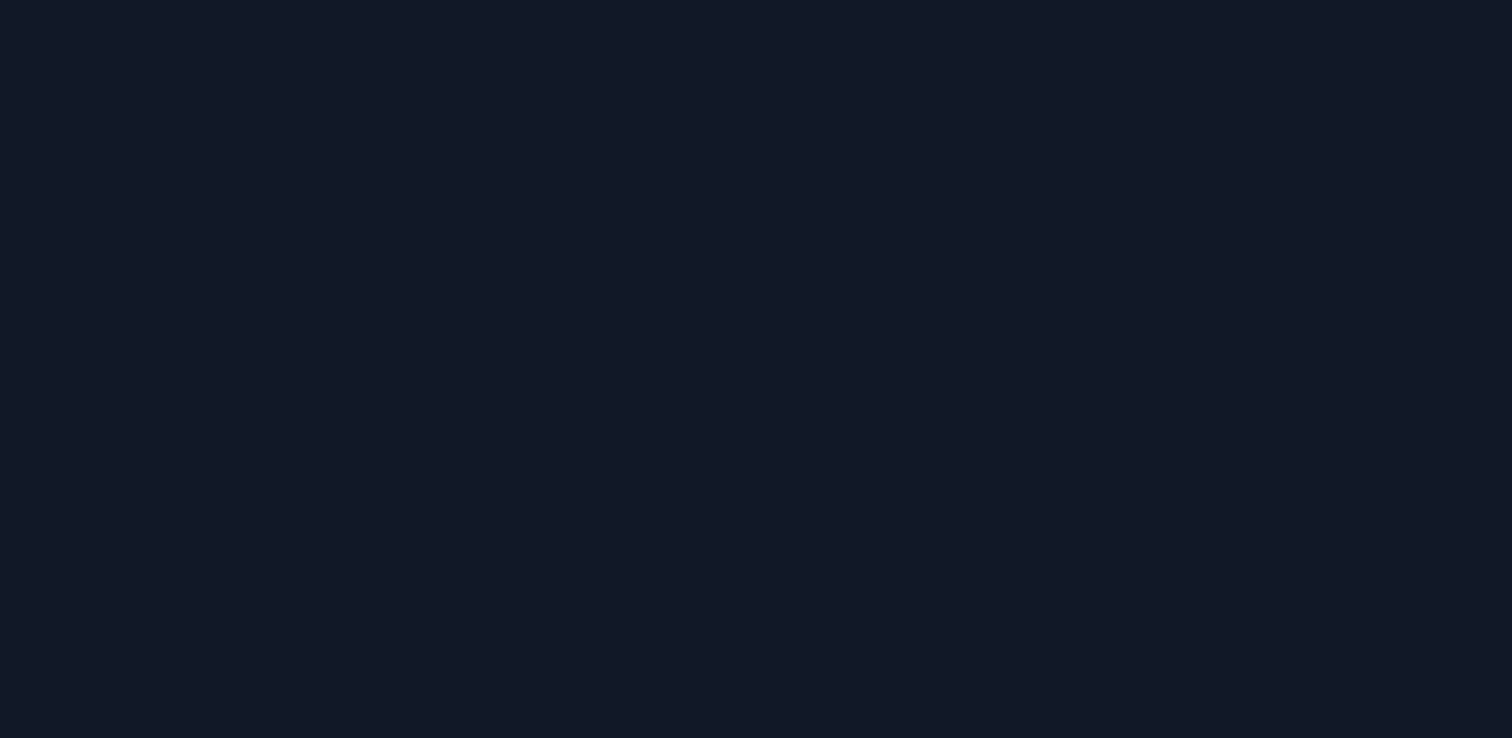 scroll, scrollTop: 0, scrollLeft: 0, axis: both 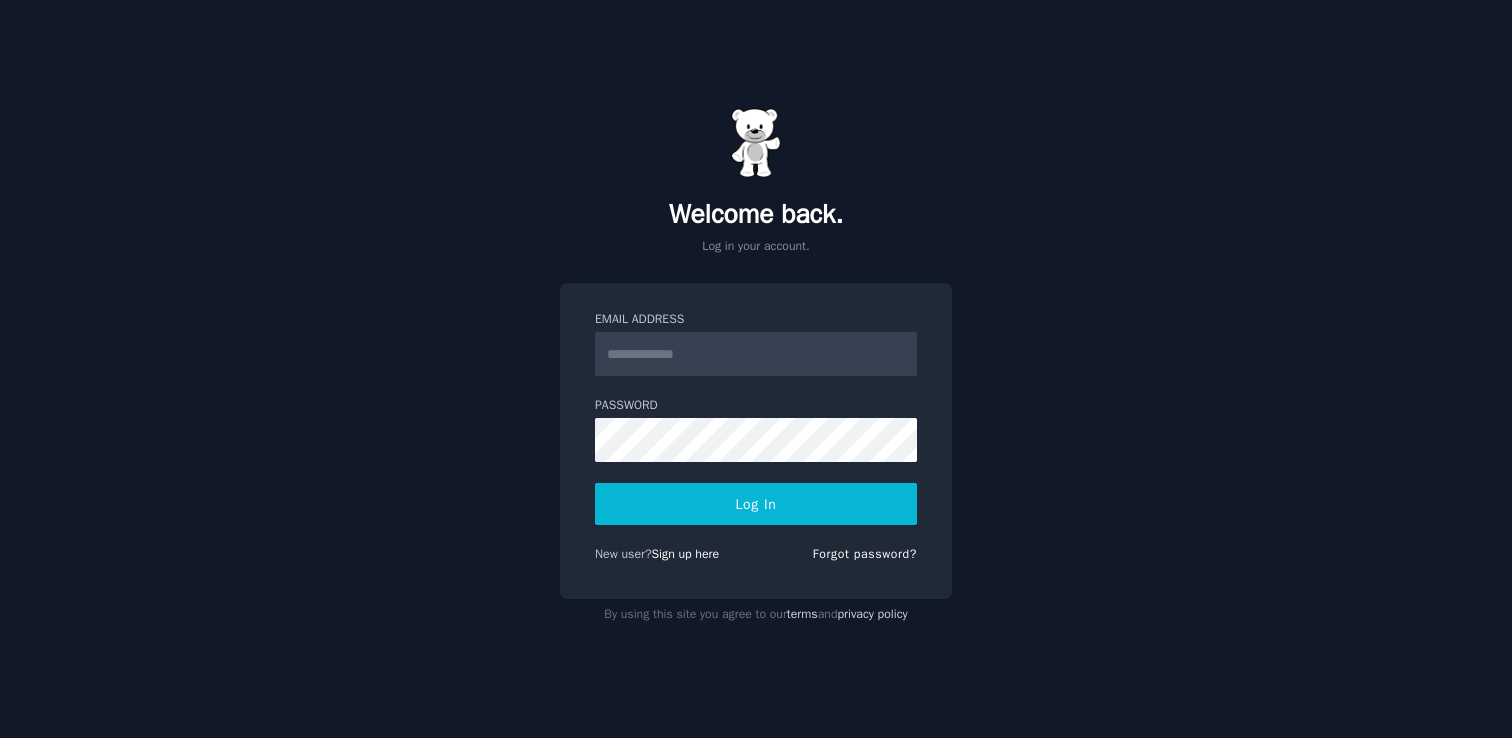 click on "Email Address" at bounding box center (756, 354) 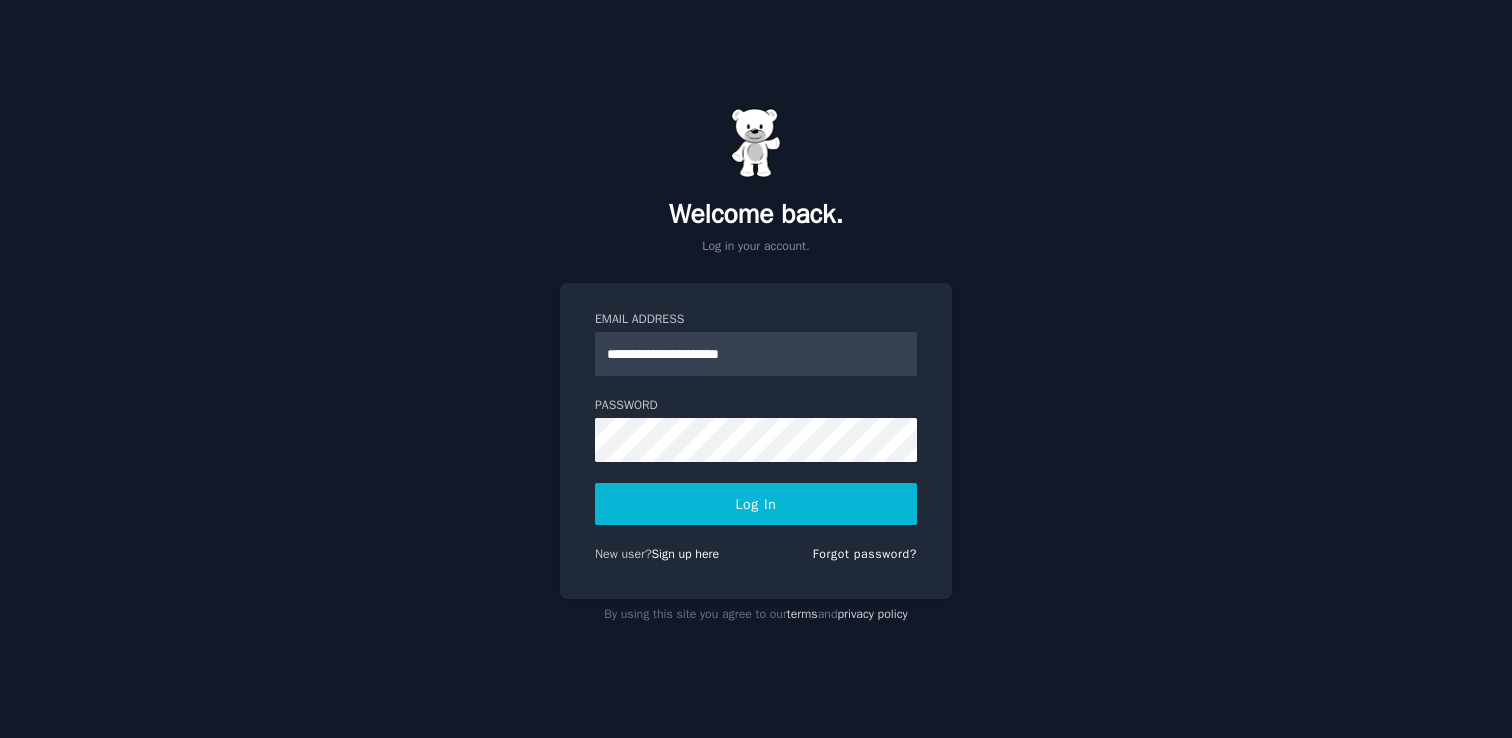 click on "Log In" at bounding box center (756, 504) 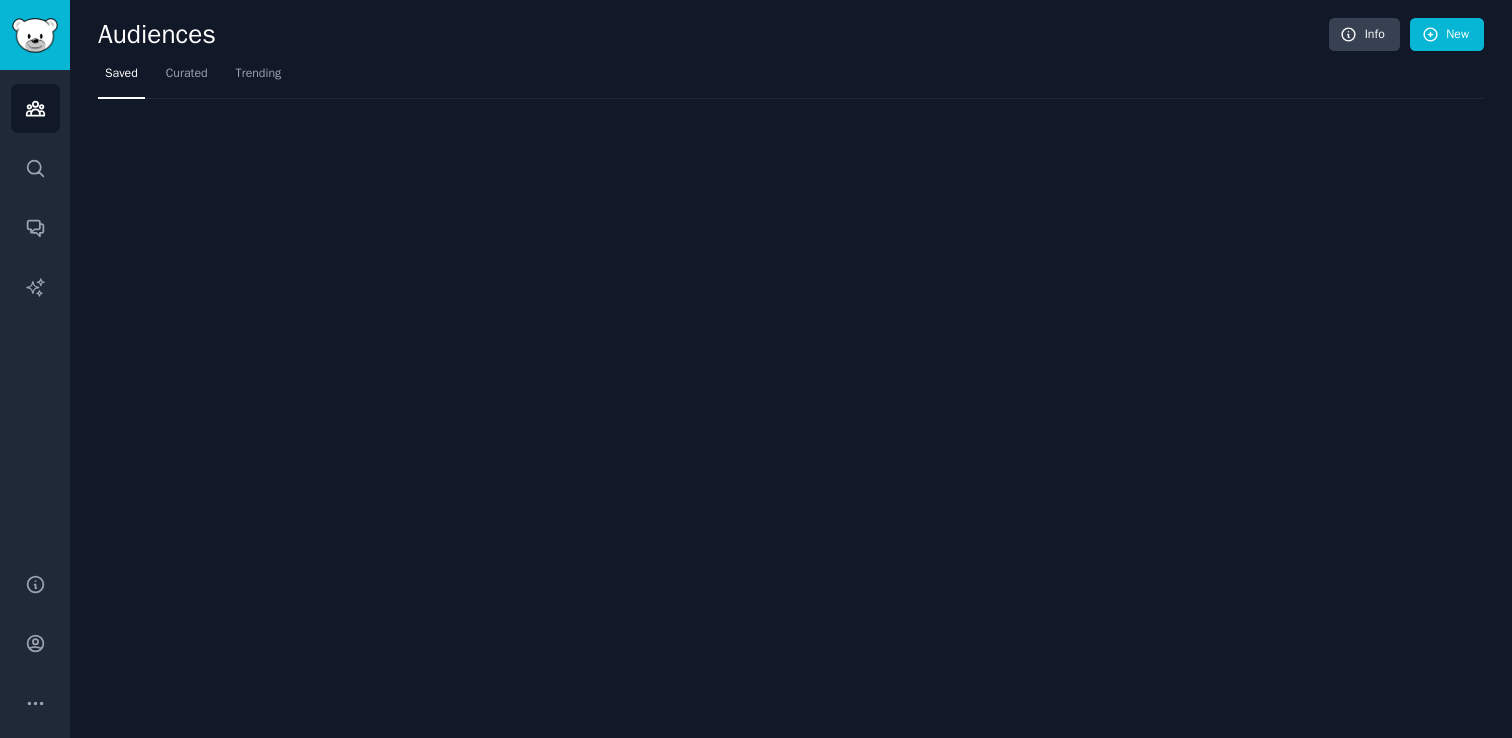 scroll, scrollTop: 0, scrollLeft: 0, axis: both 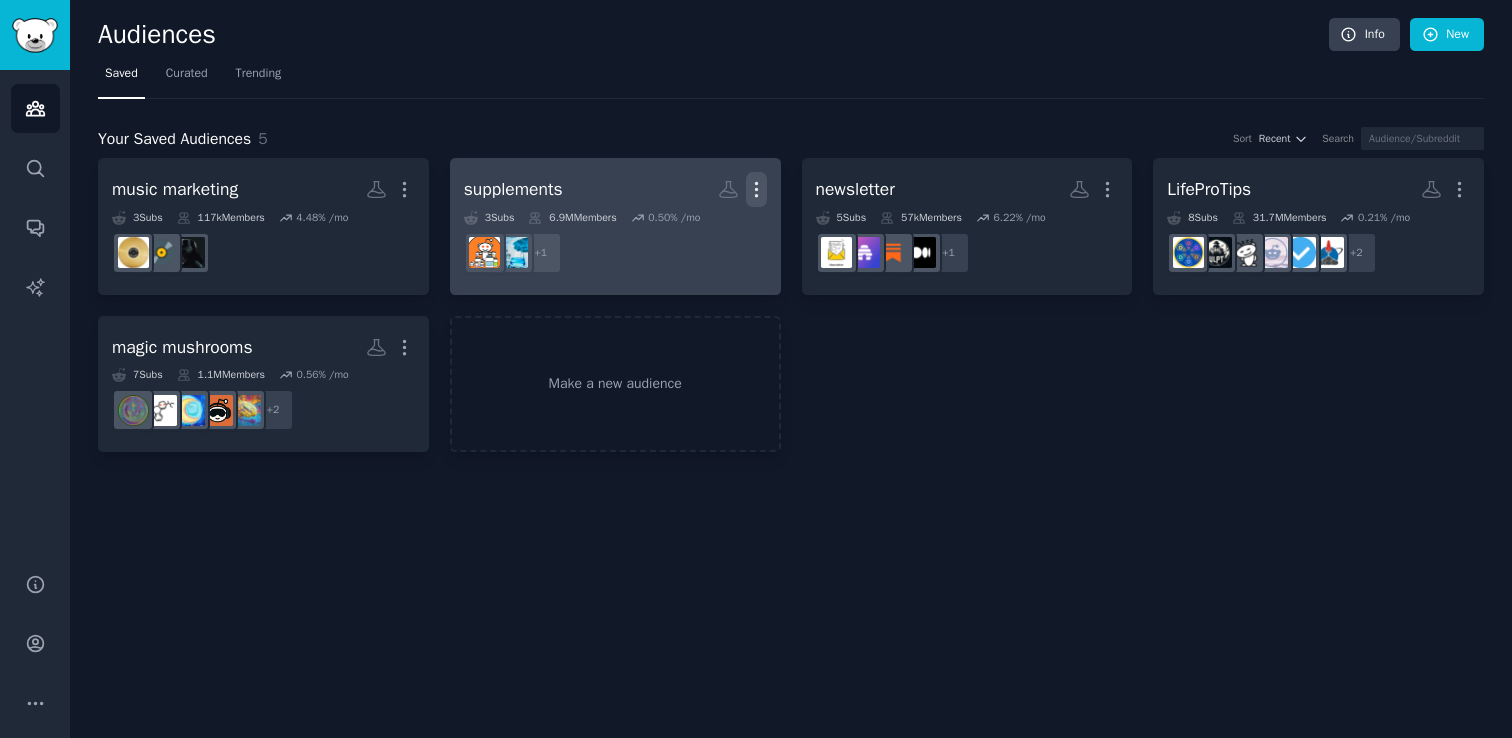 click 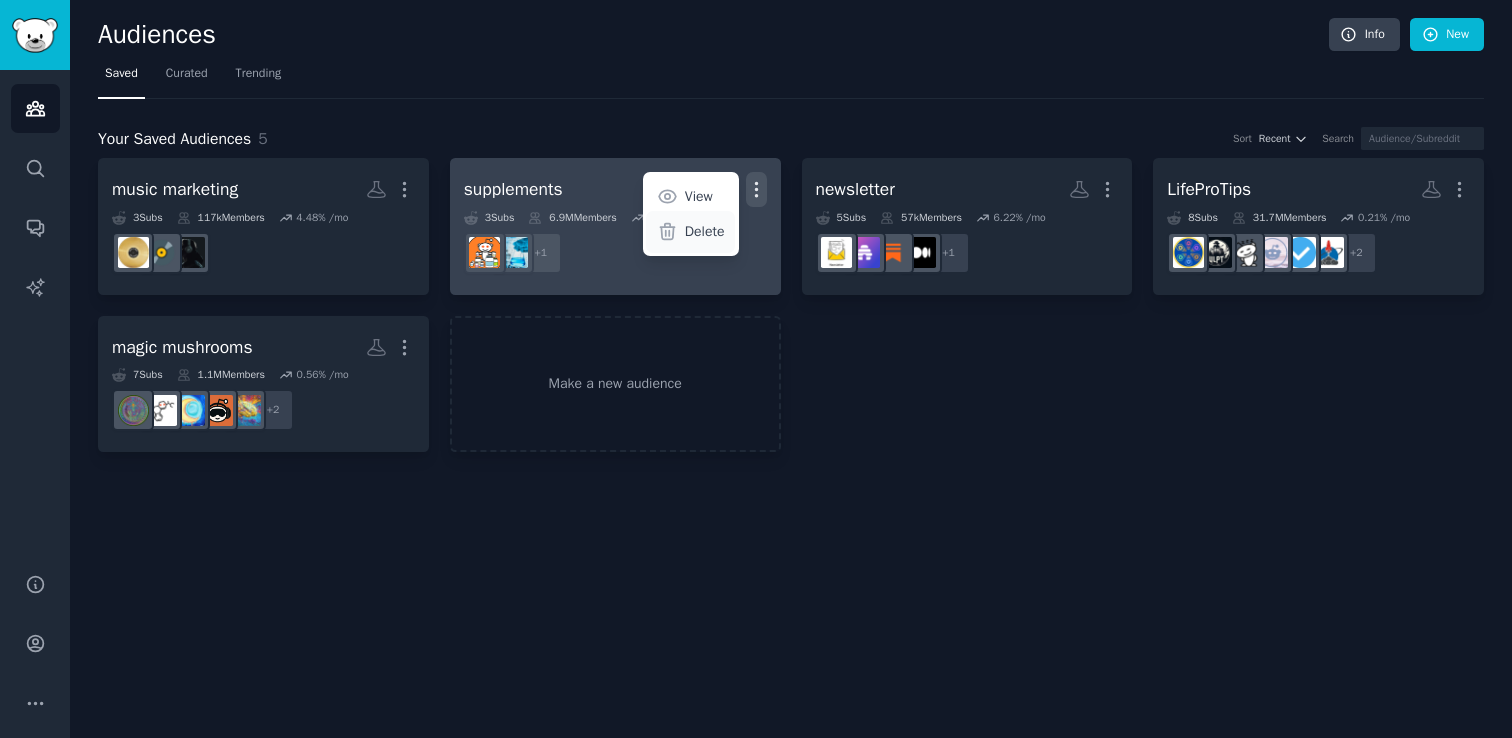 click on "Delete" at bounding box center (705, 231) 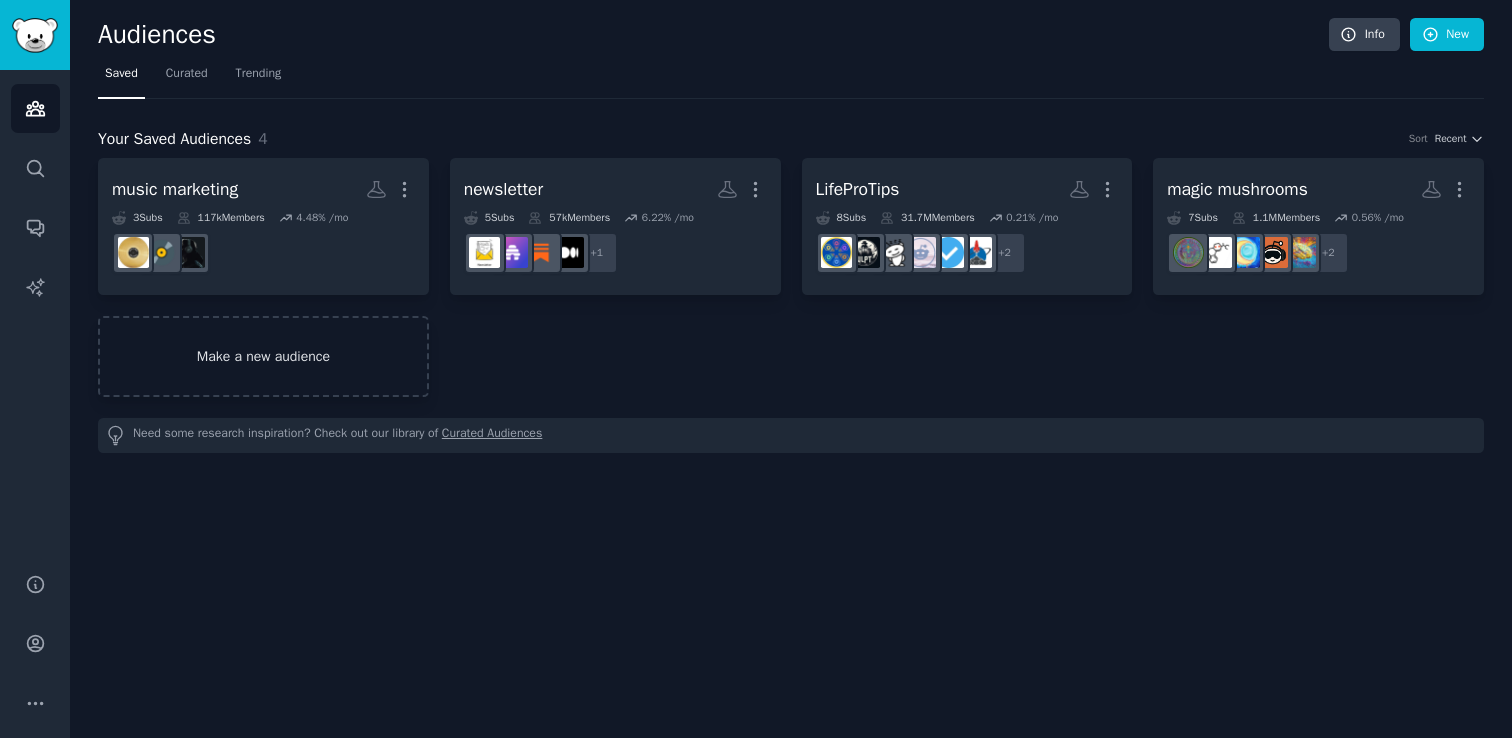 click on "Make a new audience" at bounding box center [263, 356] 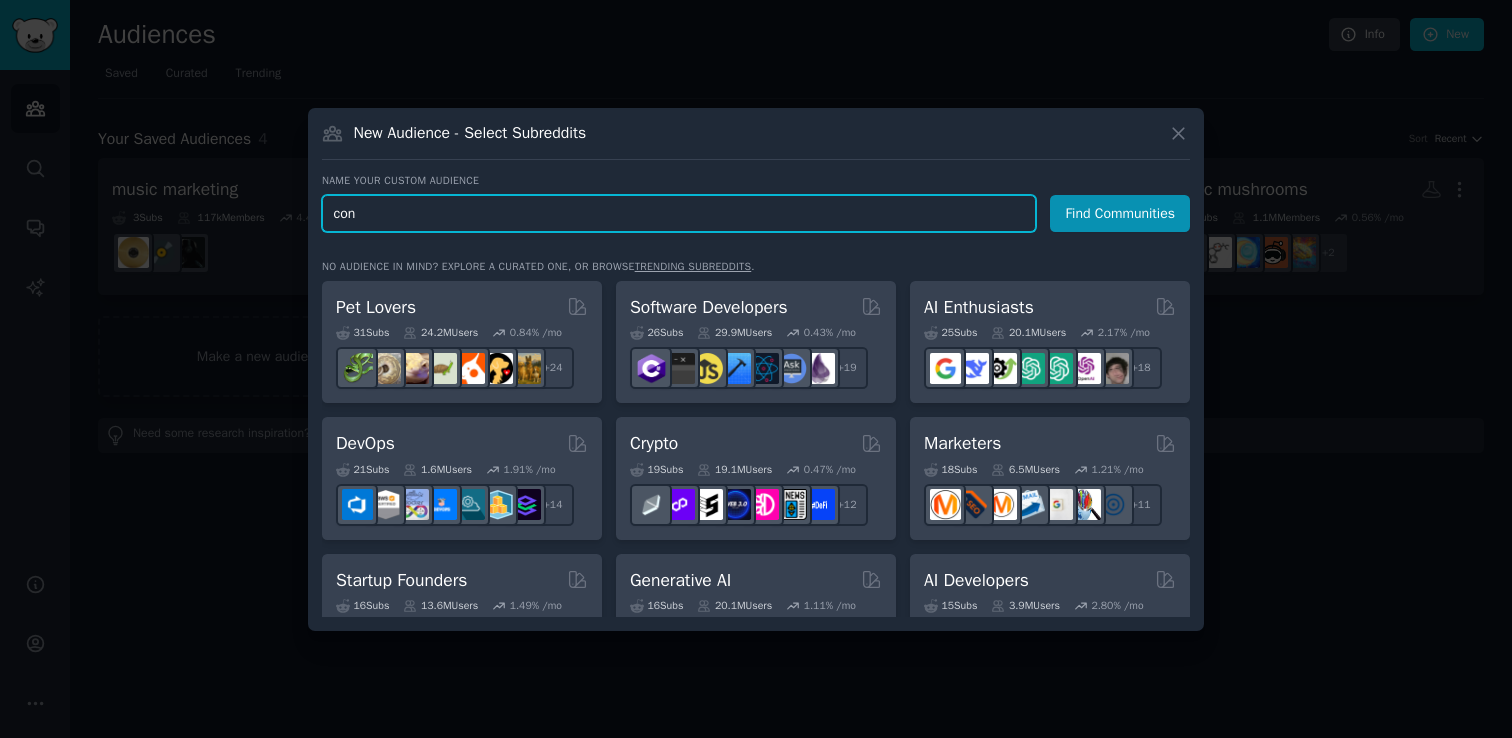 click on "con" at bounding box center (679, 213) 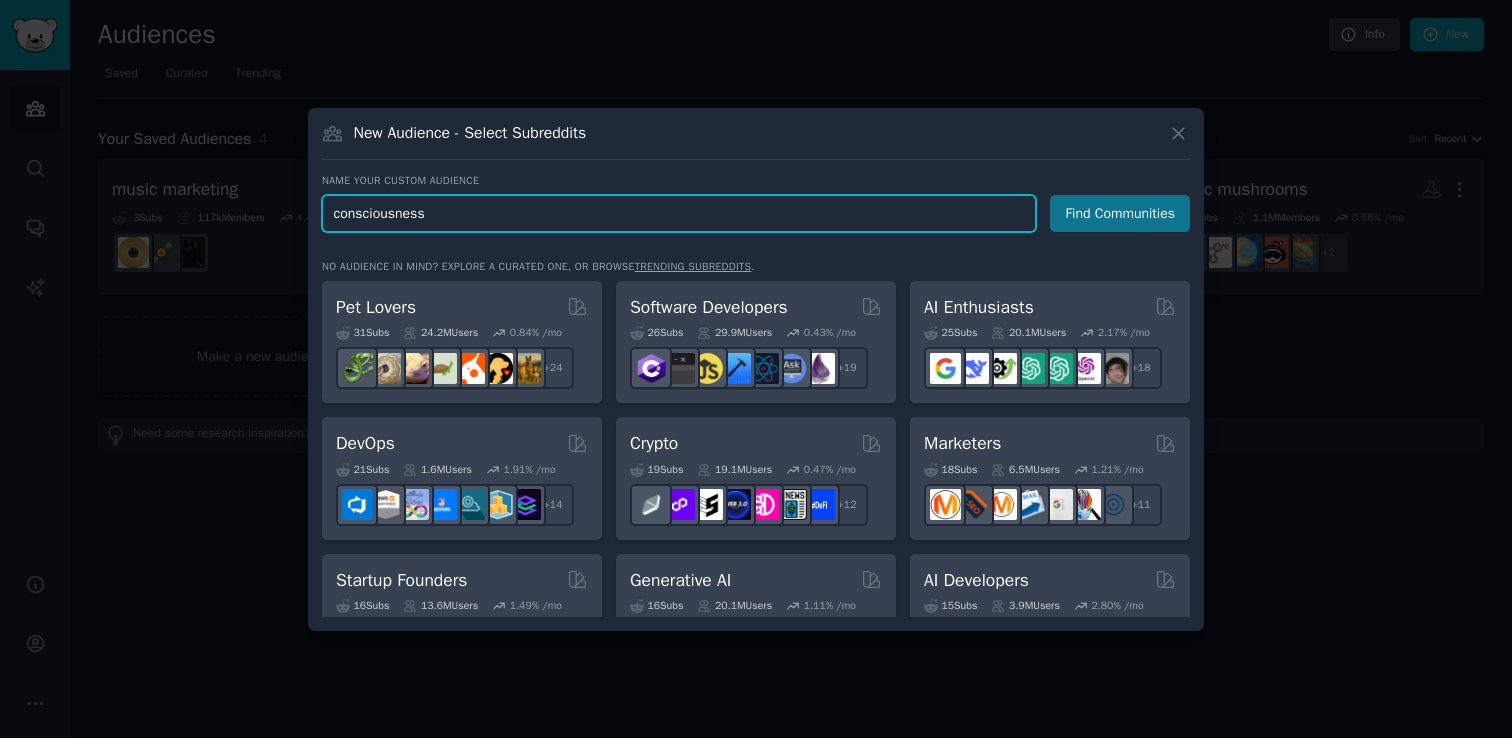type on "consciousness" 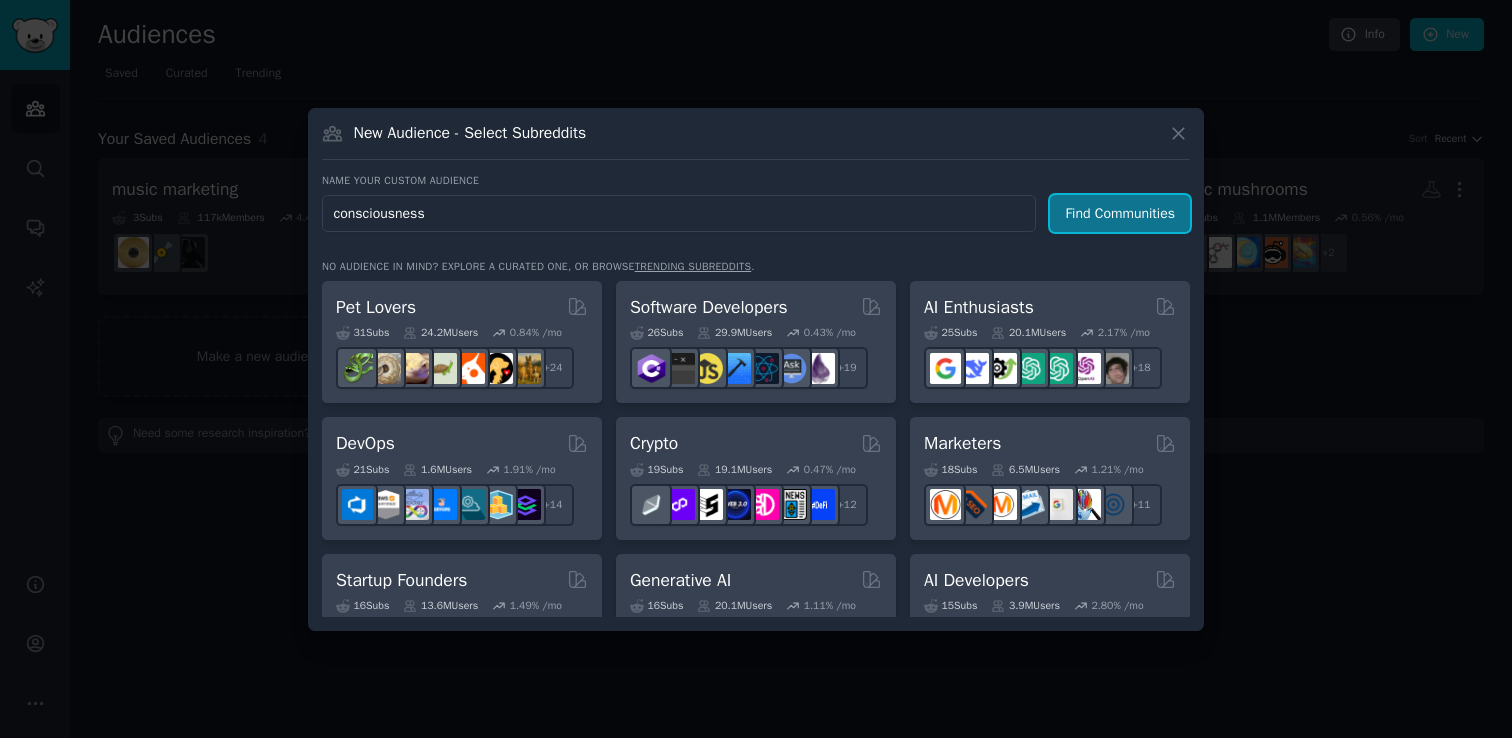 click on "Find Communities" at bounding box center (1120, 213) 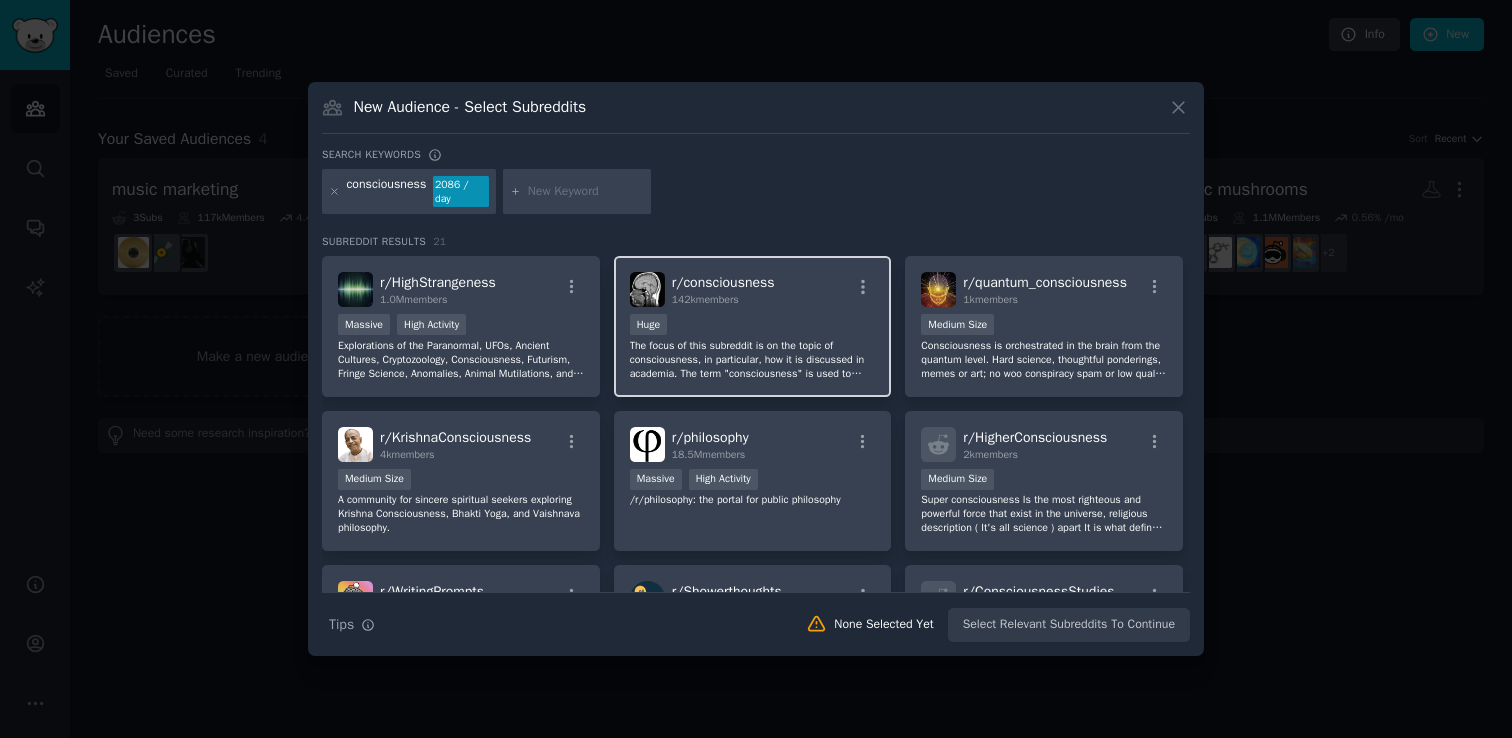 click on "The focus of this subreddit is on the topic of consciousness, in particular, how it is discussed in academia. The term "consciousness" is used to express a wide variety of concepts. There are examples of how such concepts are used in our wiki. You can filter posts by post flair, e.g., Article: Neuroscience, Article: Psychology, etc.
Discussions of attaining awareness, spiritual awakening, gaining higher-consciousness, meditation practices, anecedotes, etc., are likely to be removed." at bounding box center [753, 360] 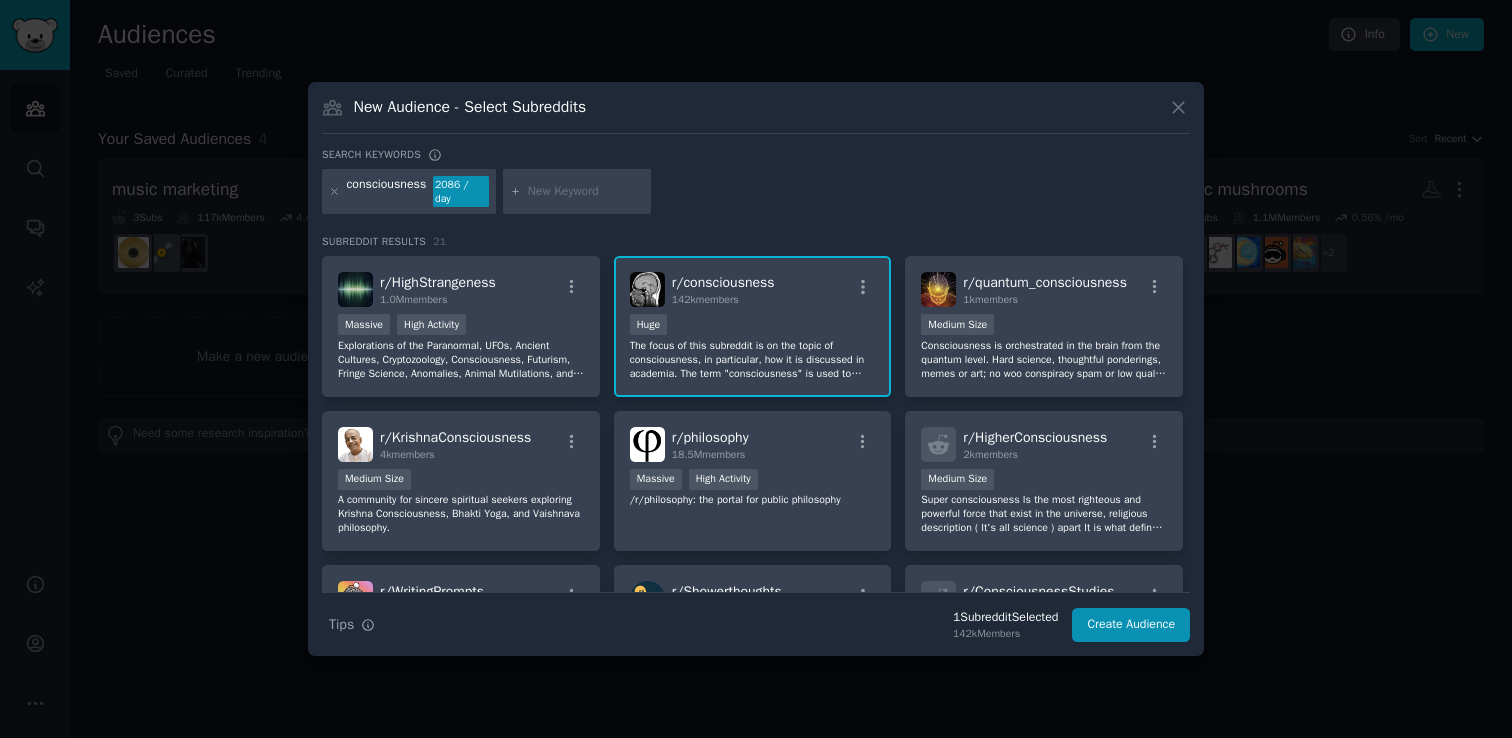 click at bounding box center (586, 192) 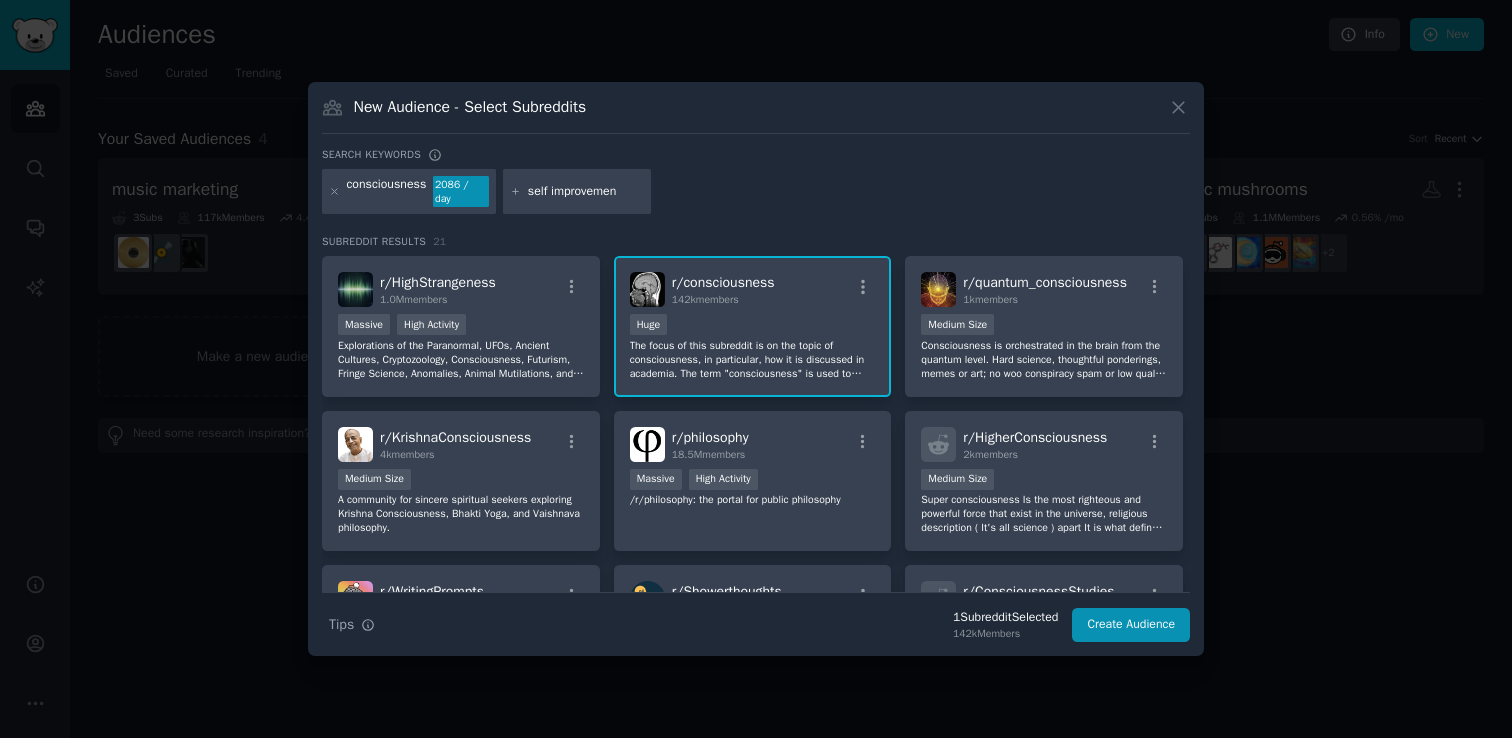 type on "self improvement" 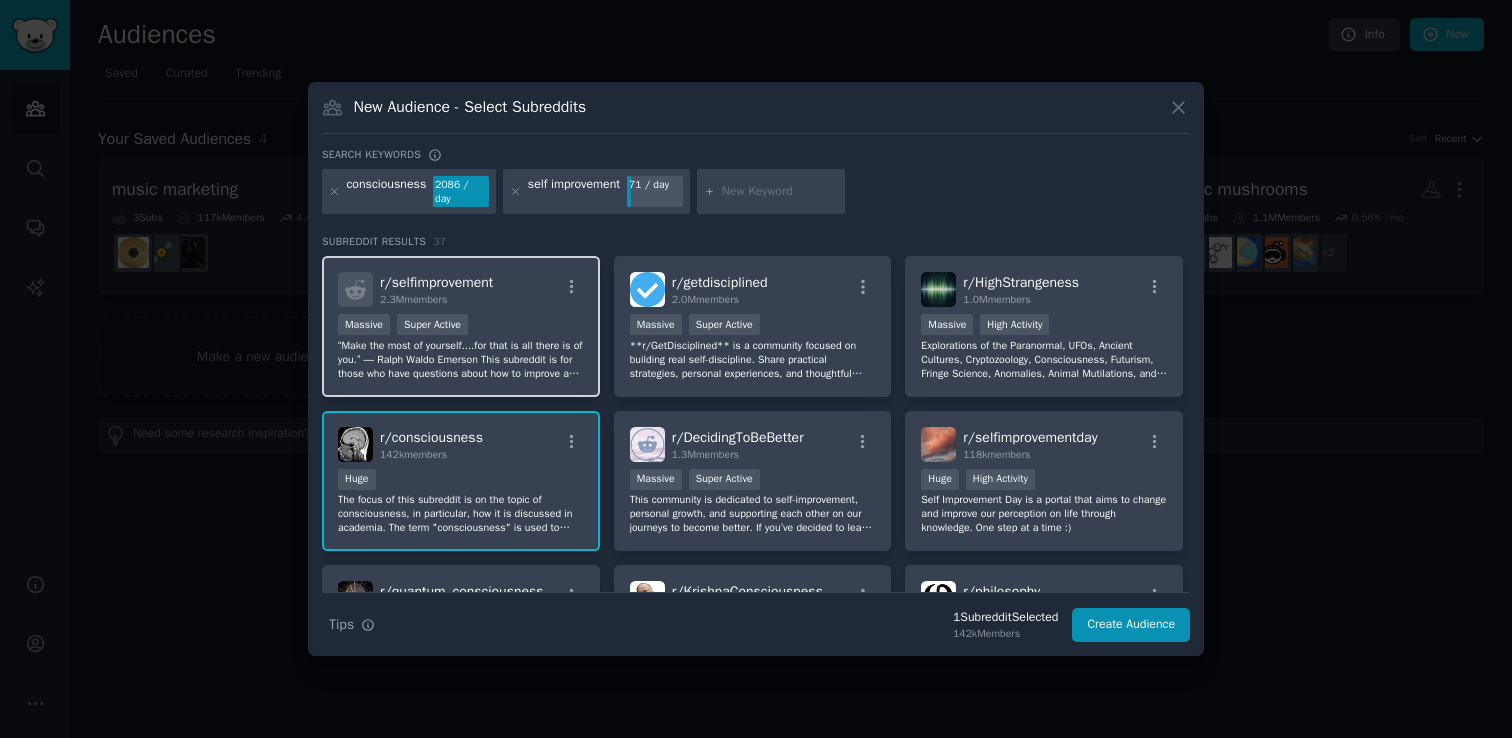 click on "r/ selfimprovement 2.3M  members Massive Super Active “Make the most of yourself....for that is all there is of you.”
― Ralph Waldo Emerson
This subreddit is for those who have questions about how to improve any aspects of their lives, from motivation and procrastination, to social skills and fitness, and everything in between.  It is also a subreddit to share your helpful and civil ideas, tips, and advice on how others can improve themselves." at bounding box center (461, 326) 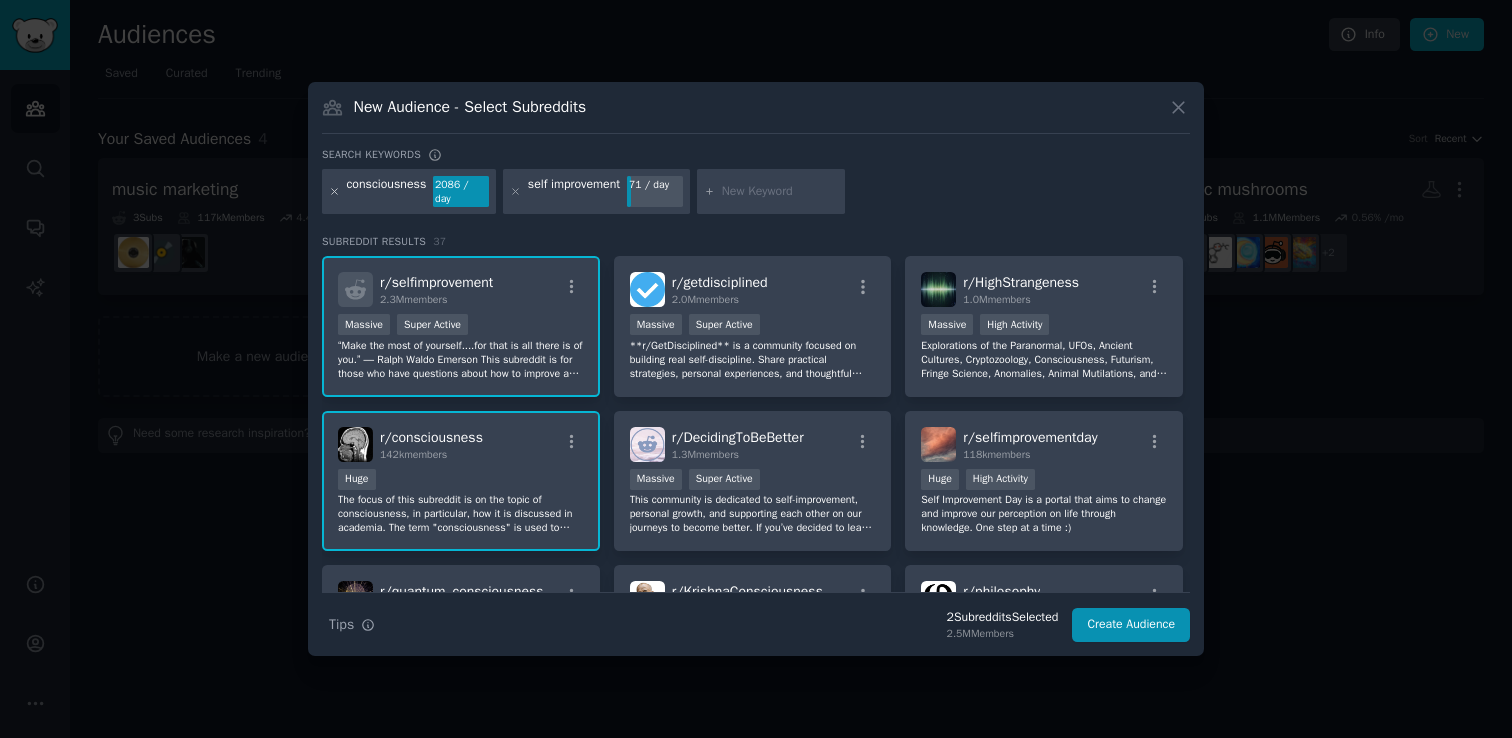 click 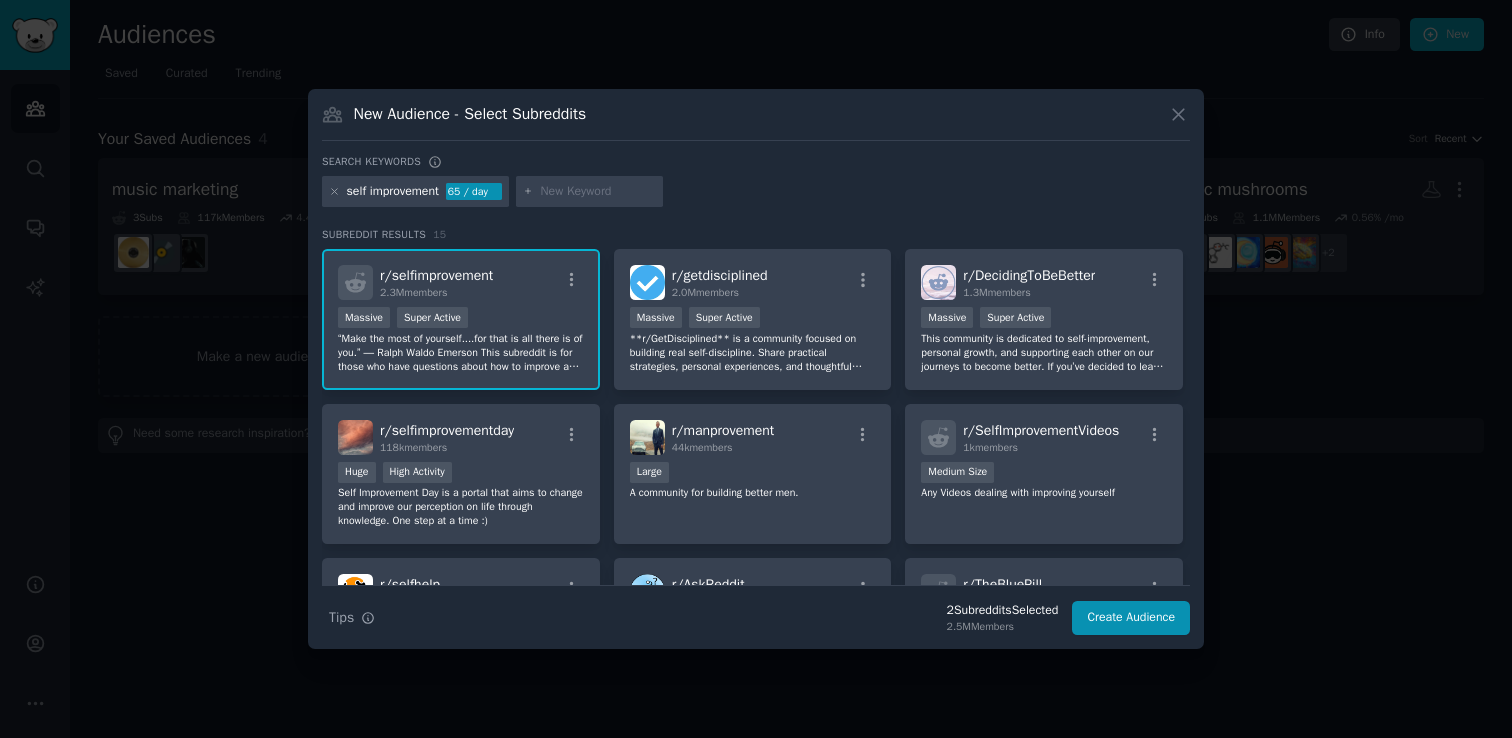 click at bounding box center [598, 192] 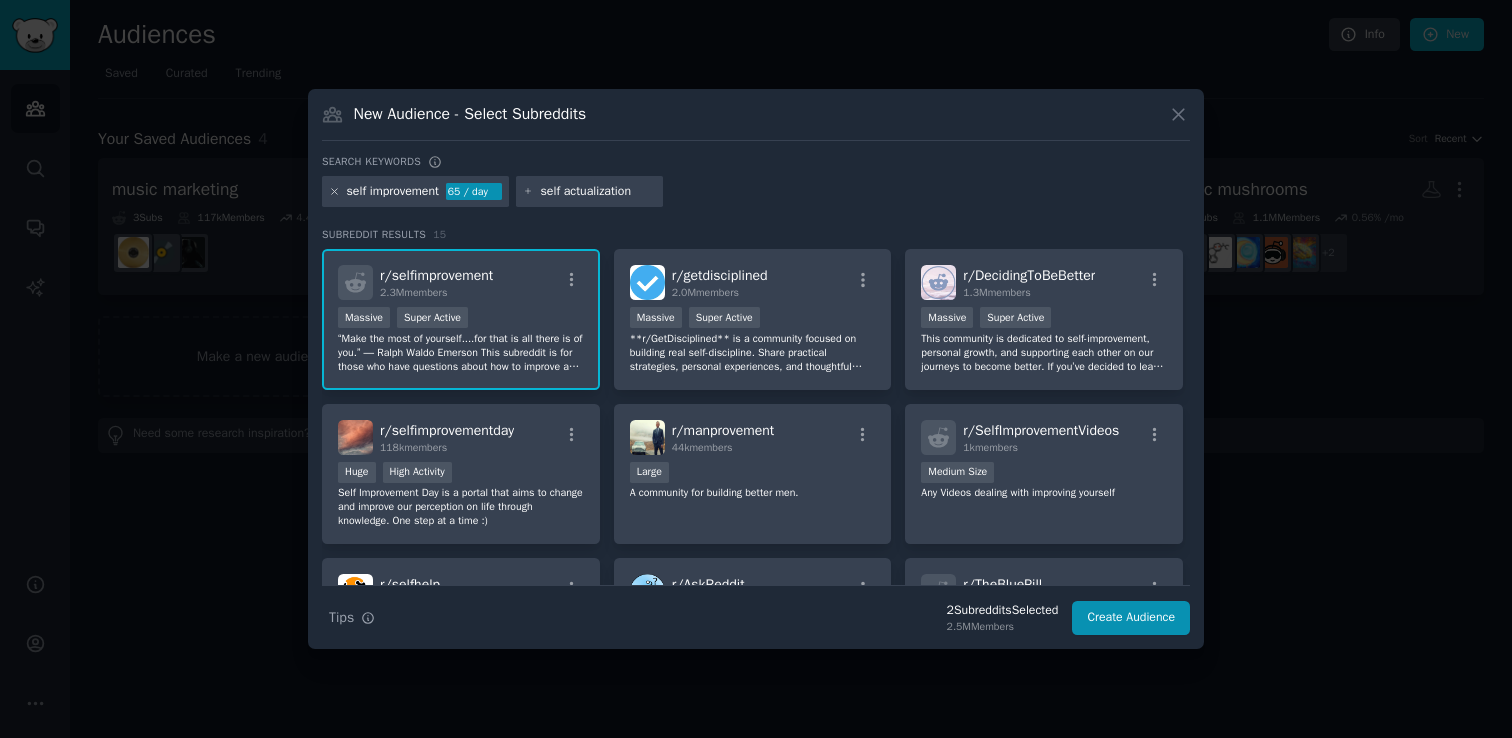 type on "self actualization" 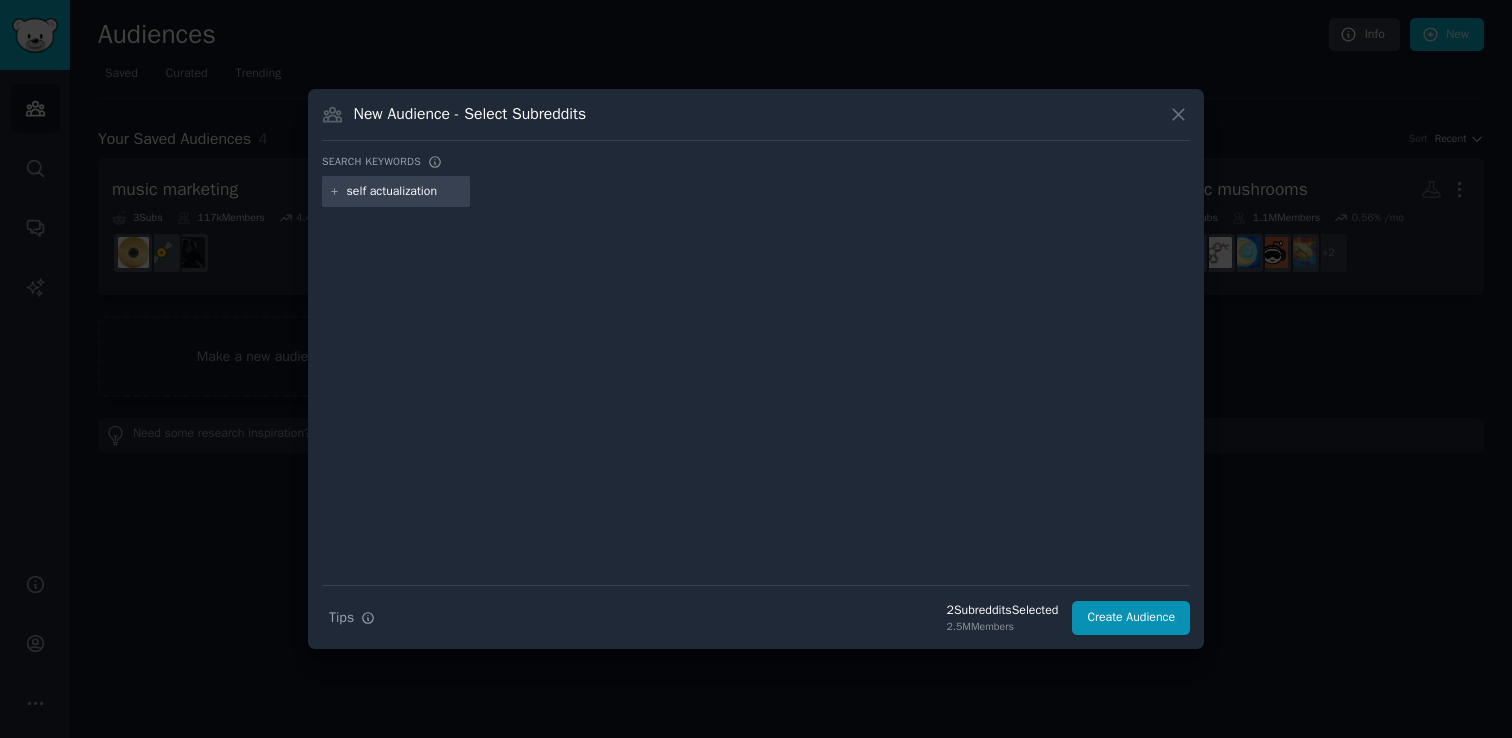 click on "self actualization" at bounding box center (405, 192) 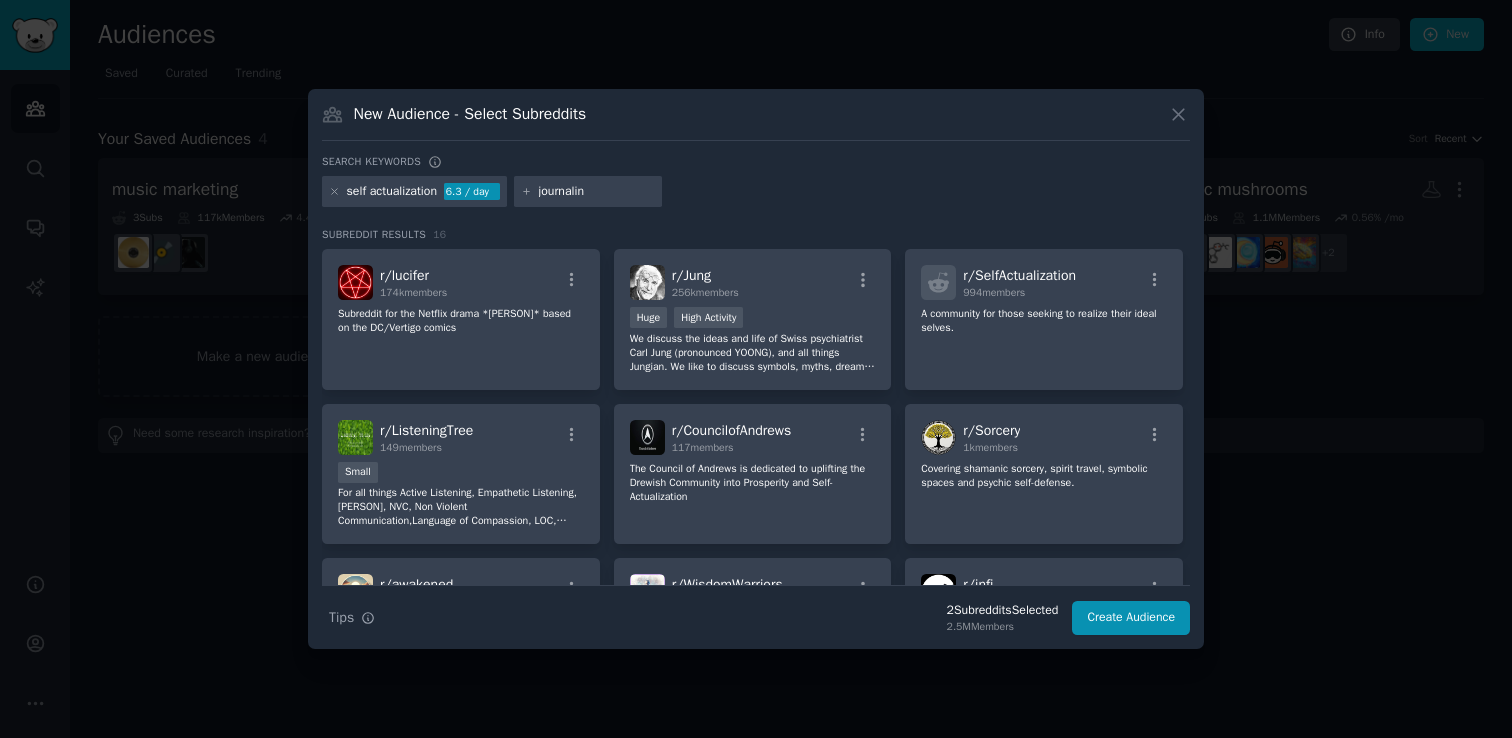 type on "journaling" 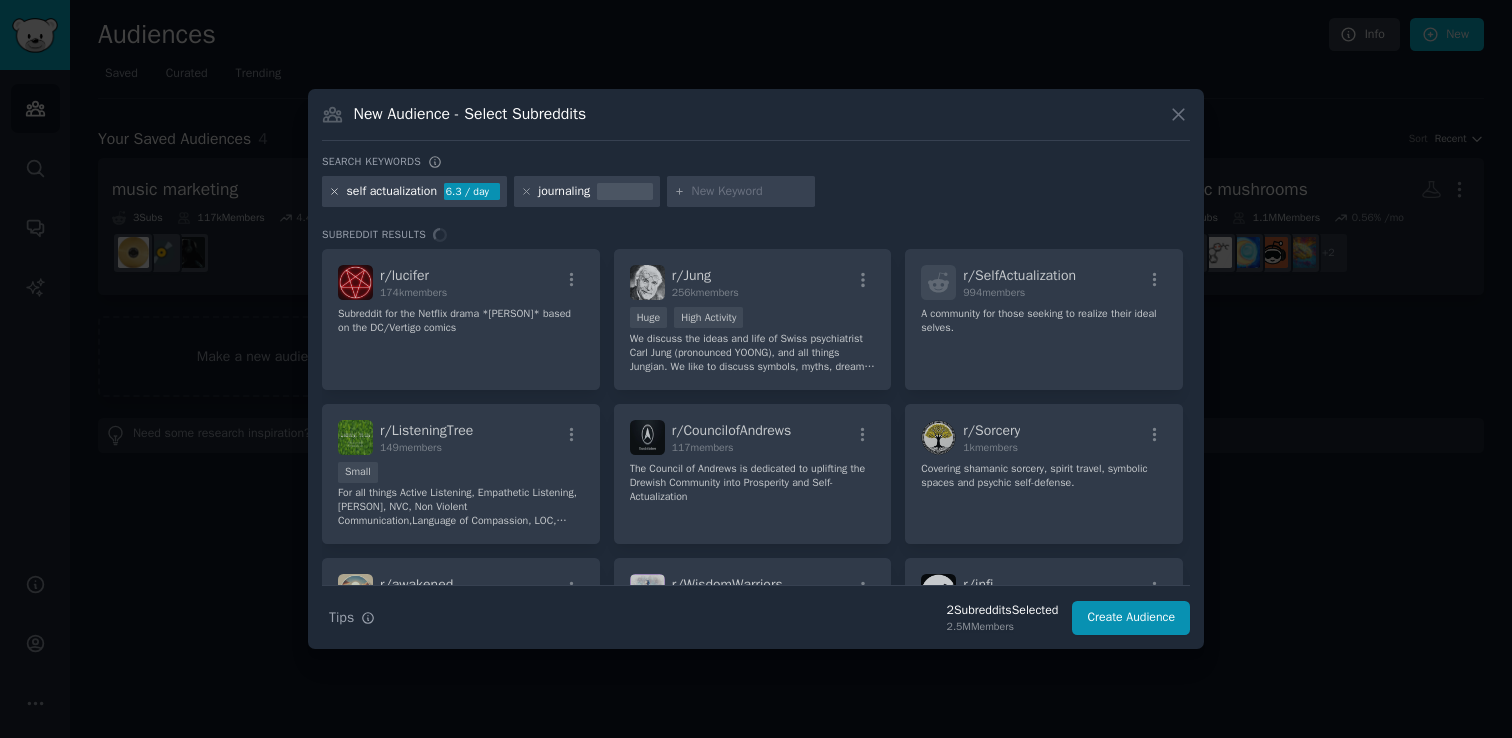 click 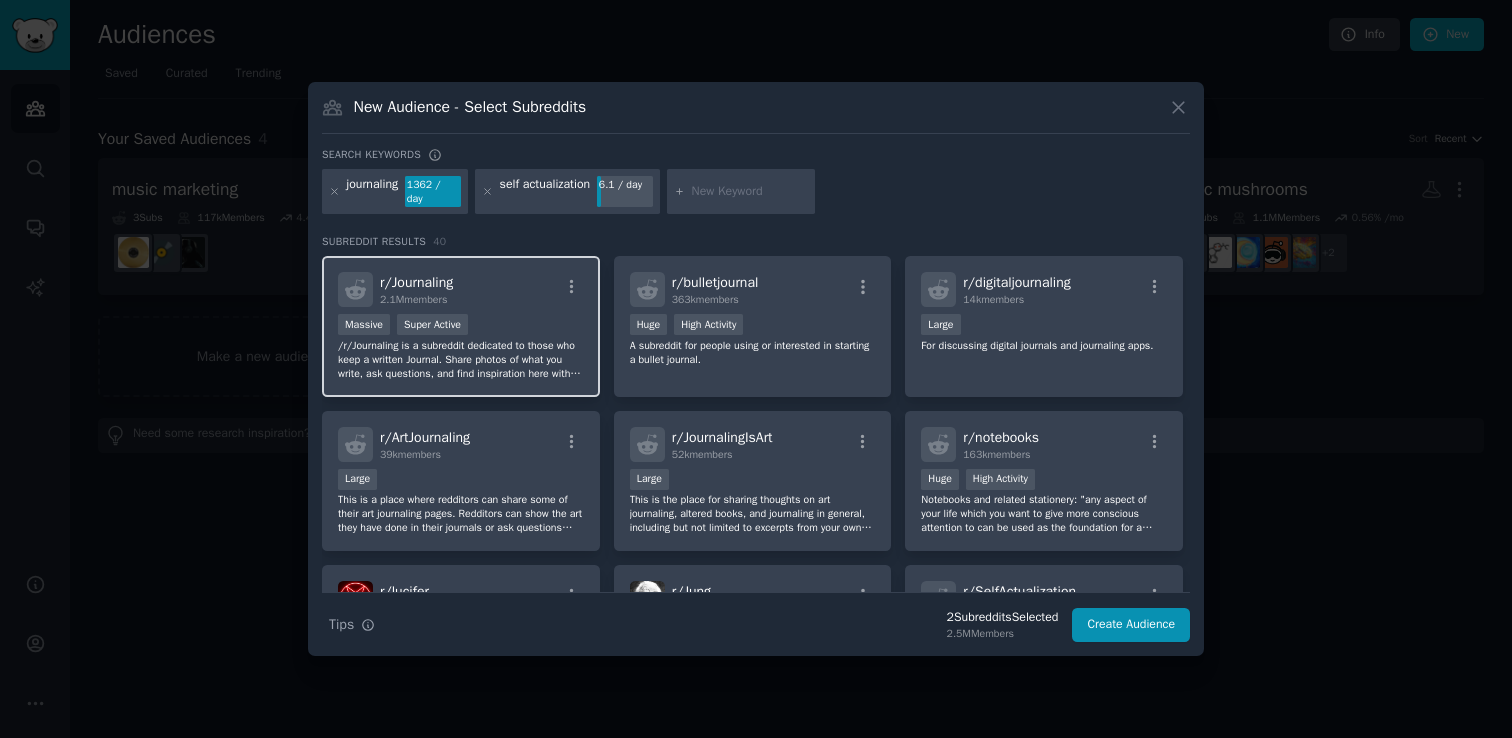 click on "/r/Journaling is a subreddit dedicated to those who keep a written Journal.
Share photos of what you write, ask questions, and find inspiration here with like minded people.
Whatever you need we're a happy bunch, ready to grab a cup of coffee and write!
— Use an app? Check out r/digitaljournaling. Want to use Reddit as a journal? Check out r/DiaryofaRedditor. Make collages? Check out r/JournalingIsArt." at bounding box center (461, 360) 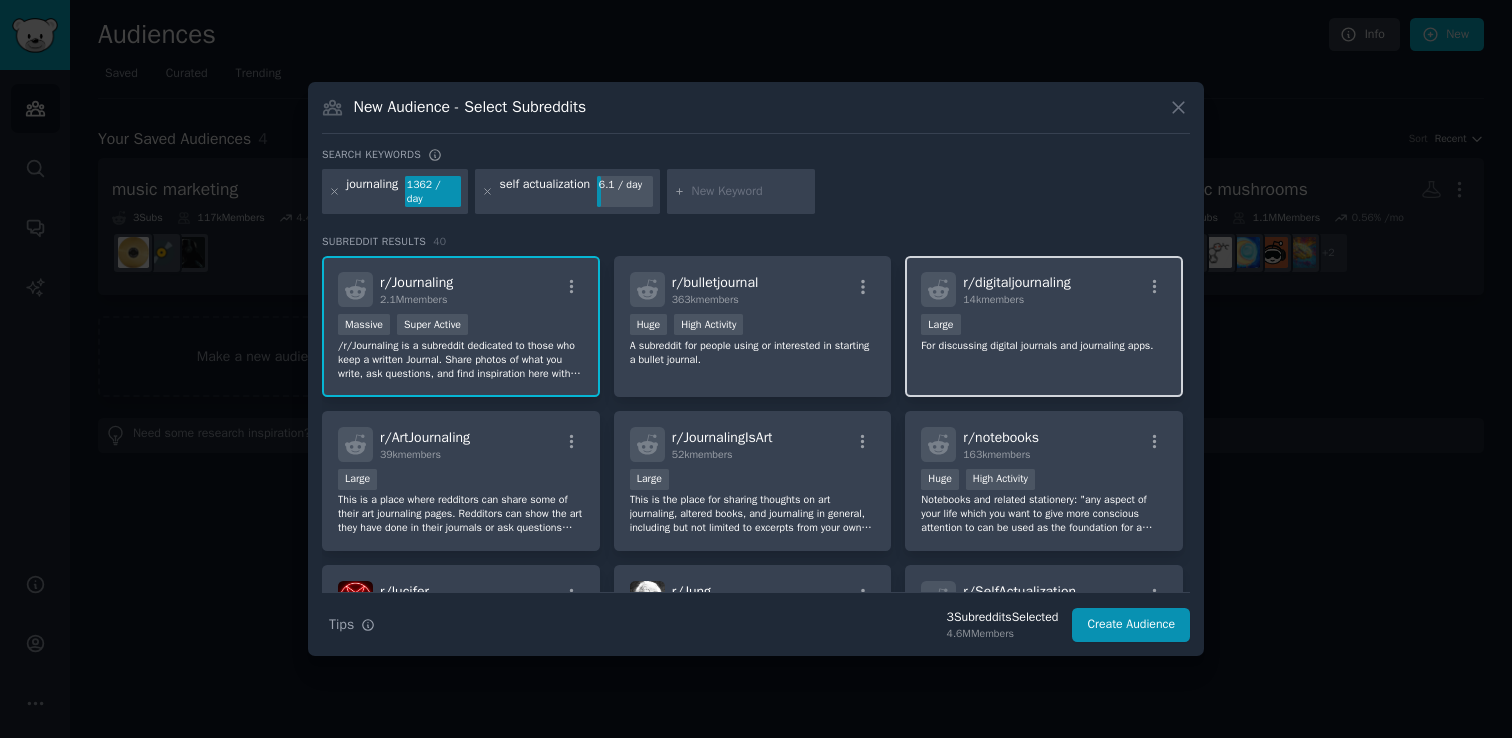 click on "Large" at bounding box center [1044, 326] 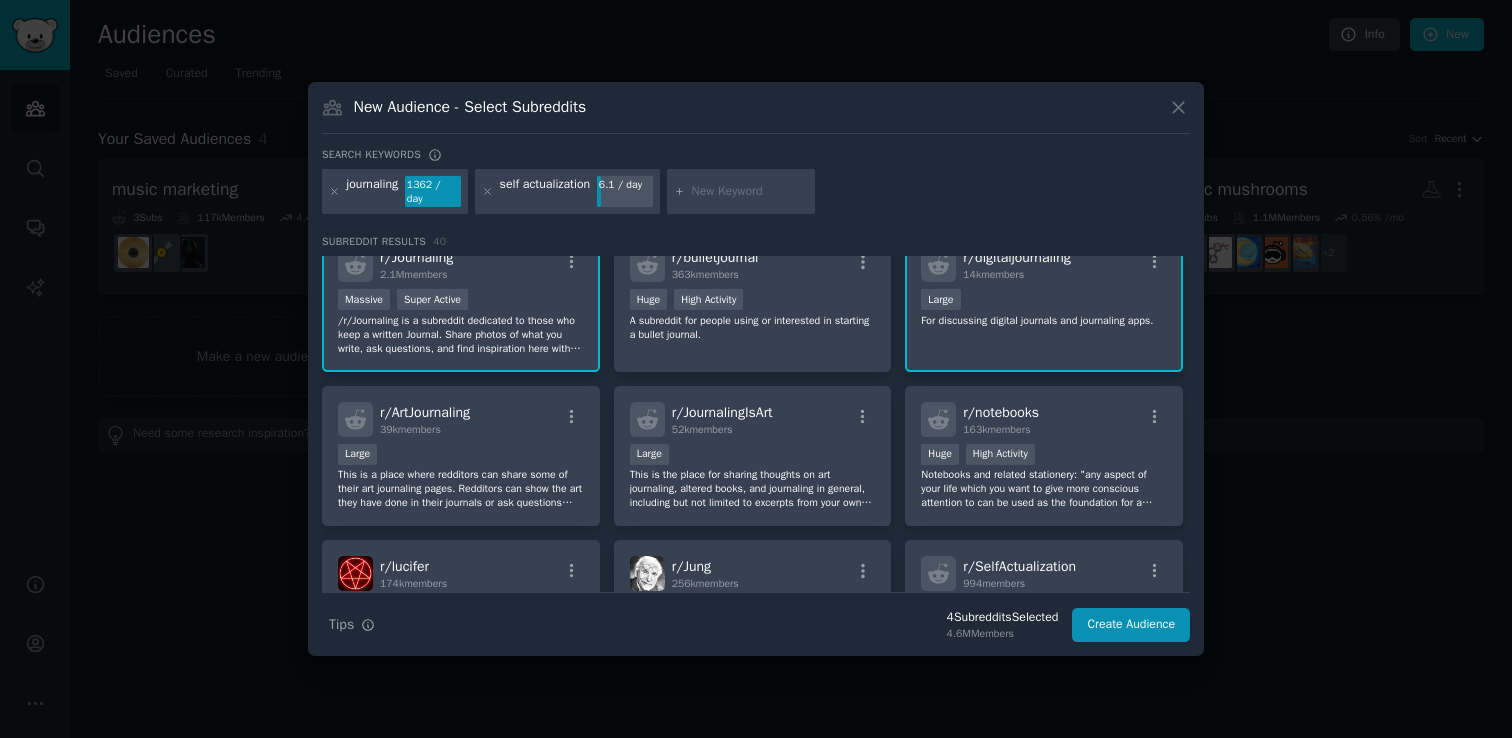 scroll, scrollTop: 0, scrollLeft: 0, axis: both 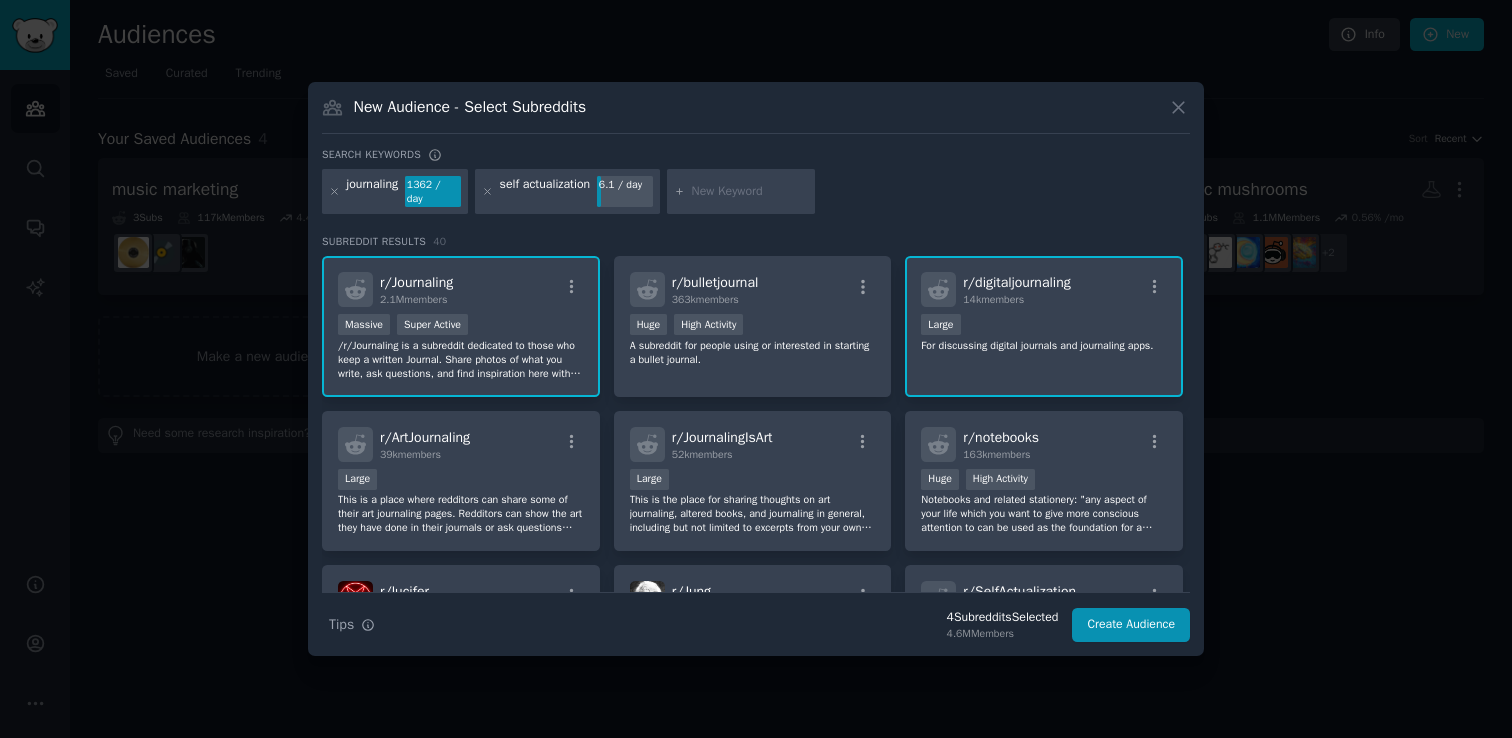 click at bounding box center (750, 192) 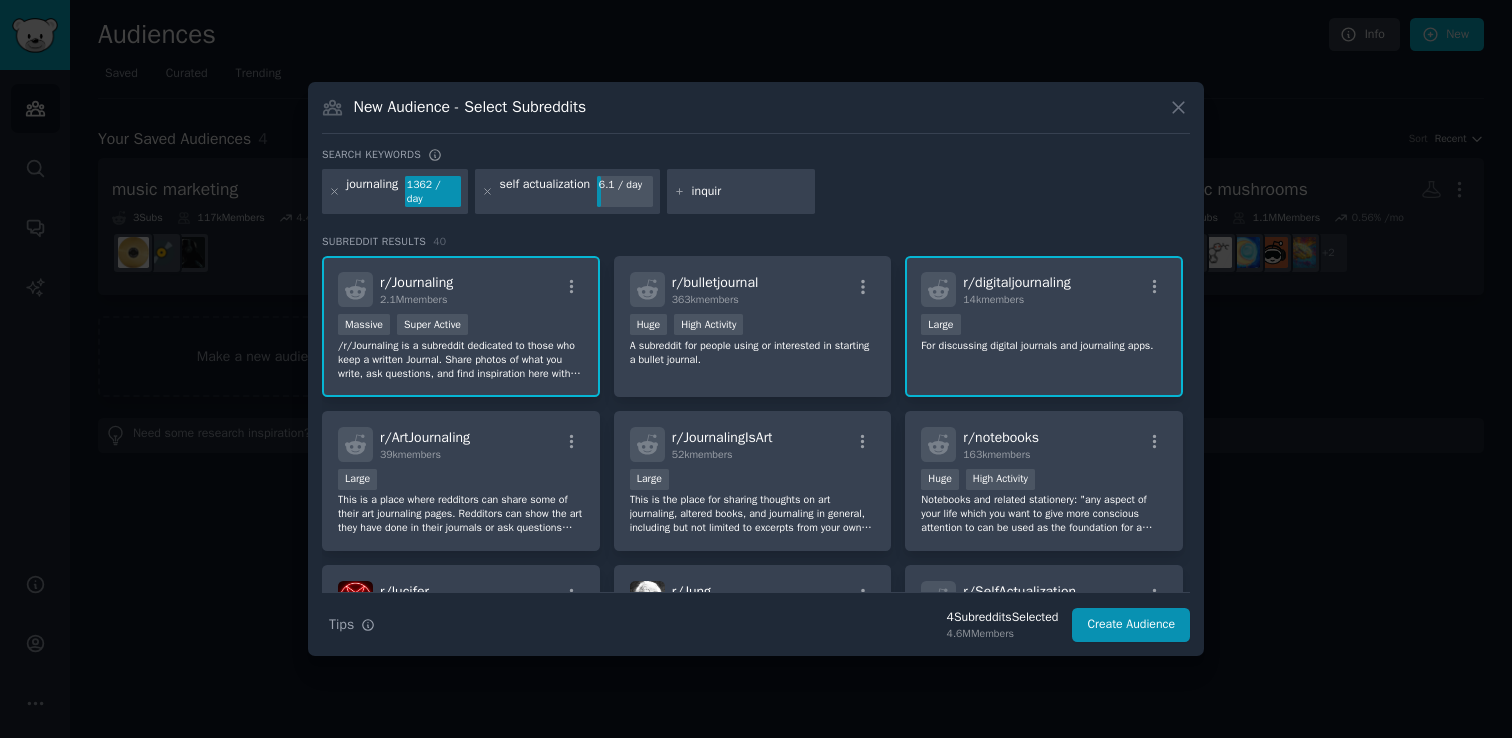 type on "inquiry" 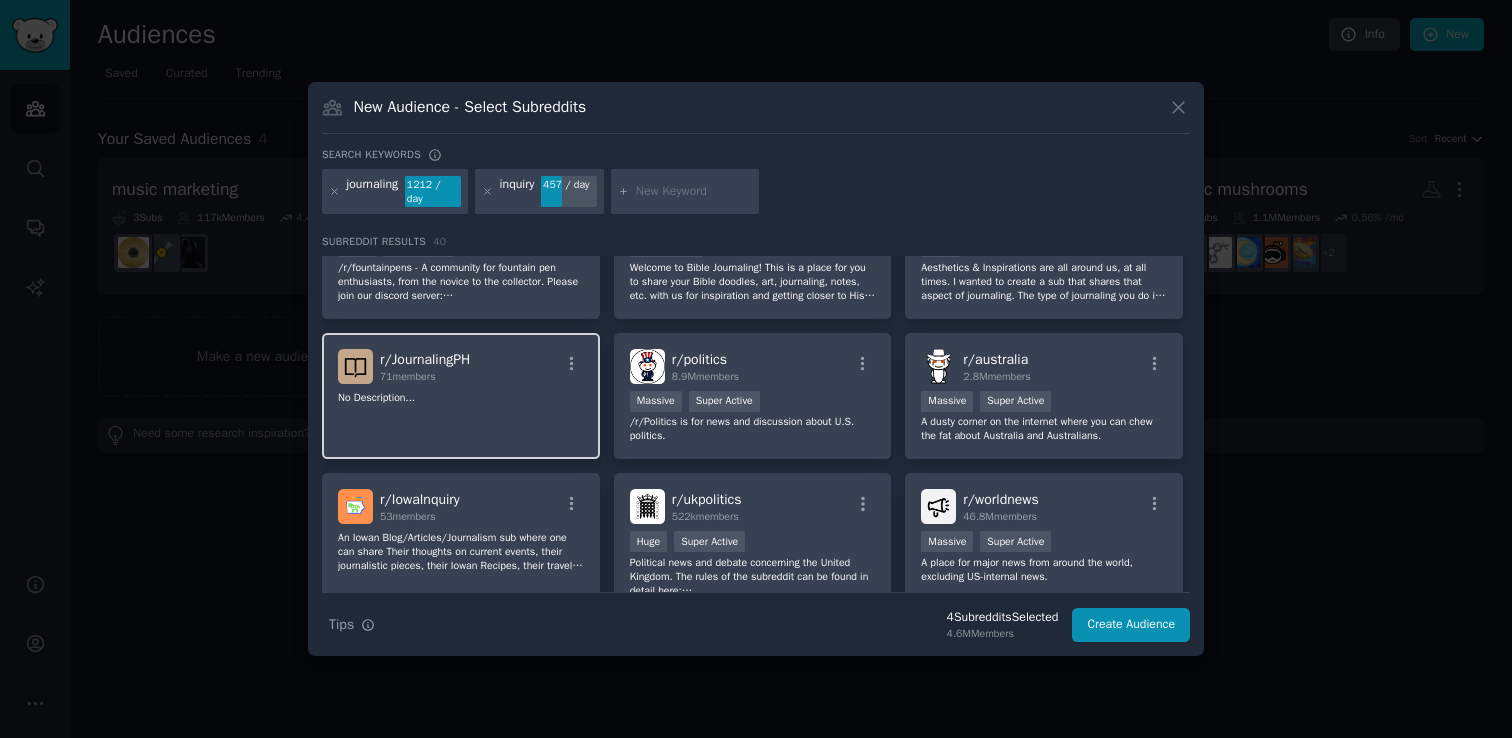 scroll, scrollTop: 388, scrollLeft: 0, axis: vertical 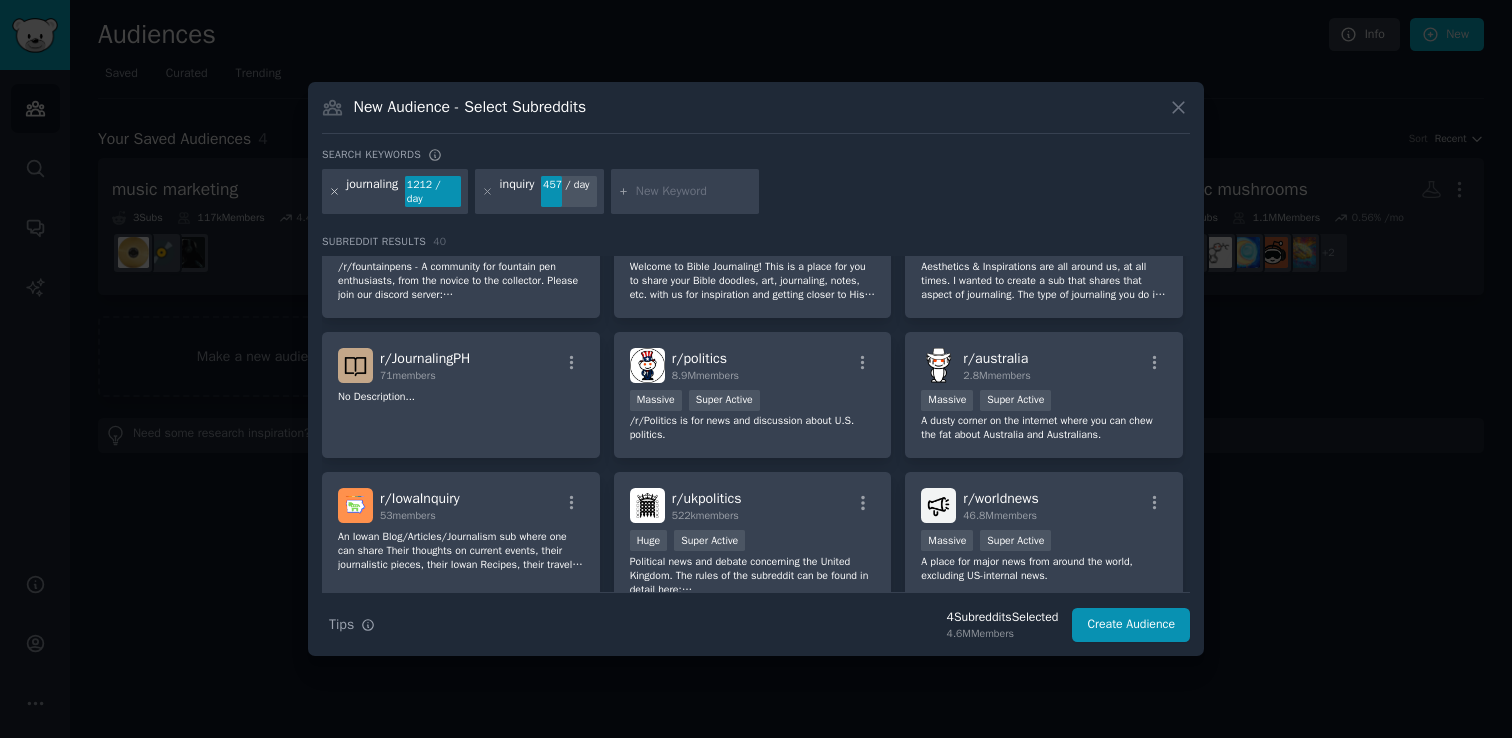 click 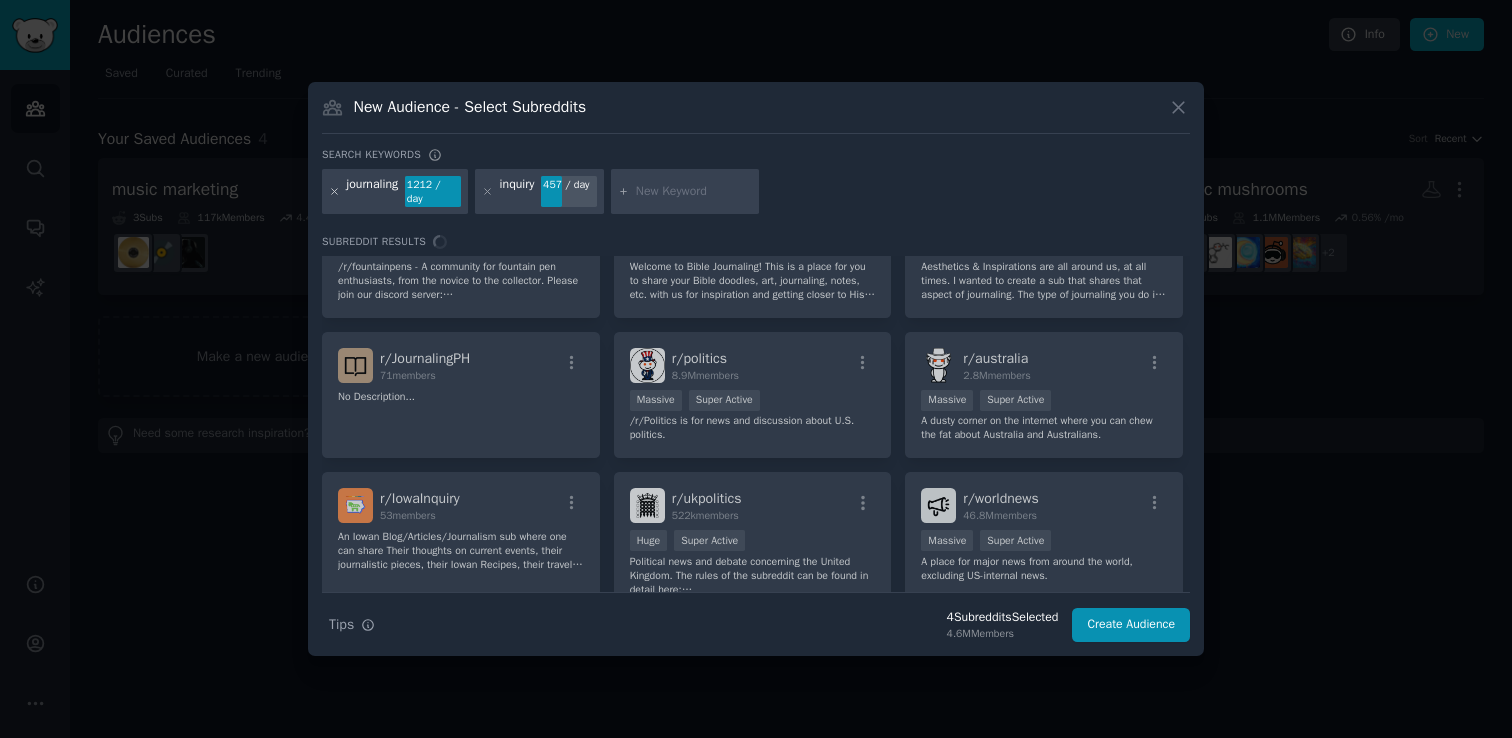 scroll, scrollTop: 0, scrollLeft: 0, axis: both 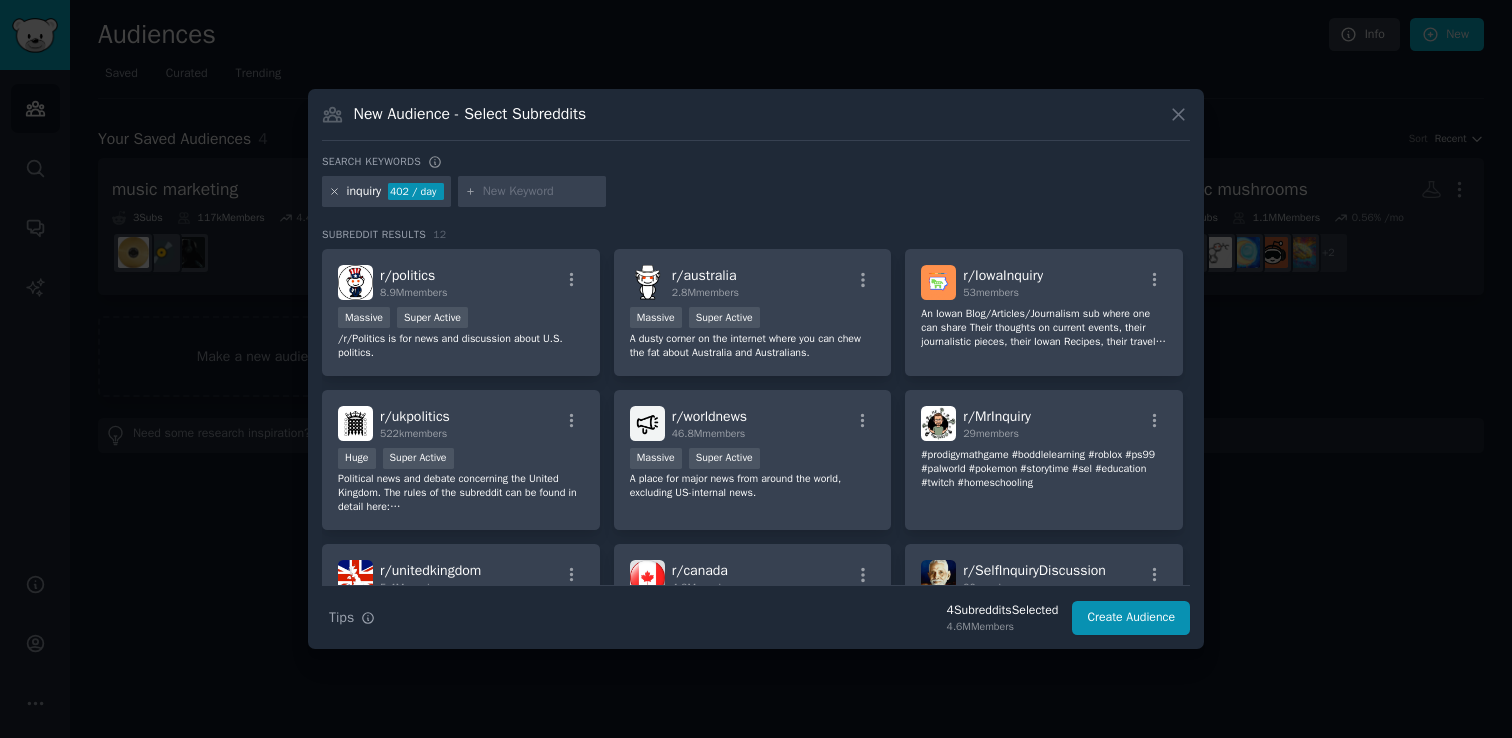 click 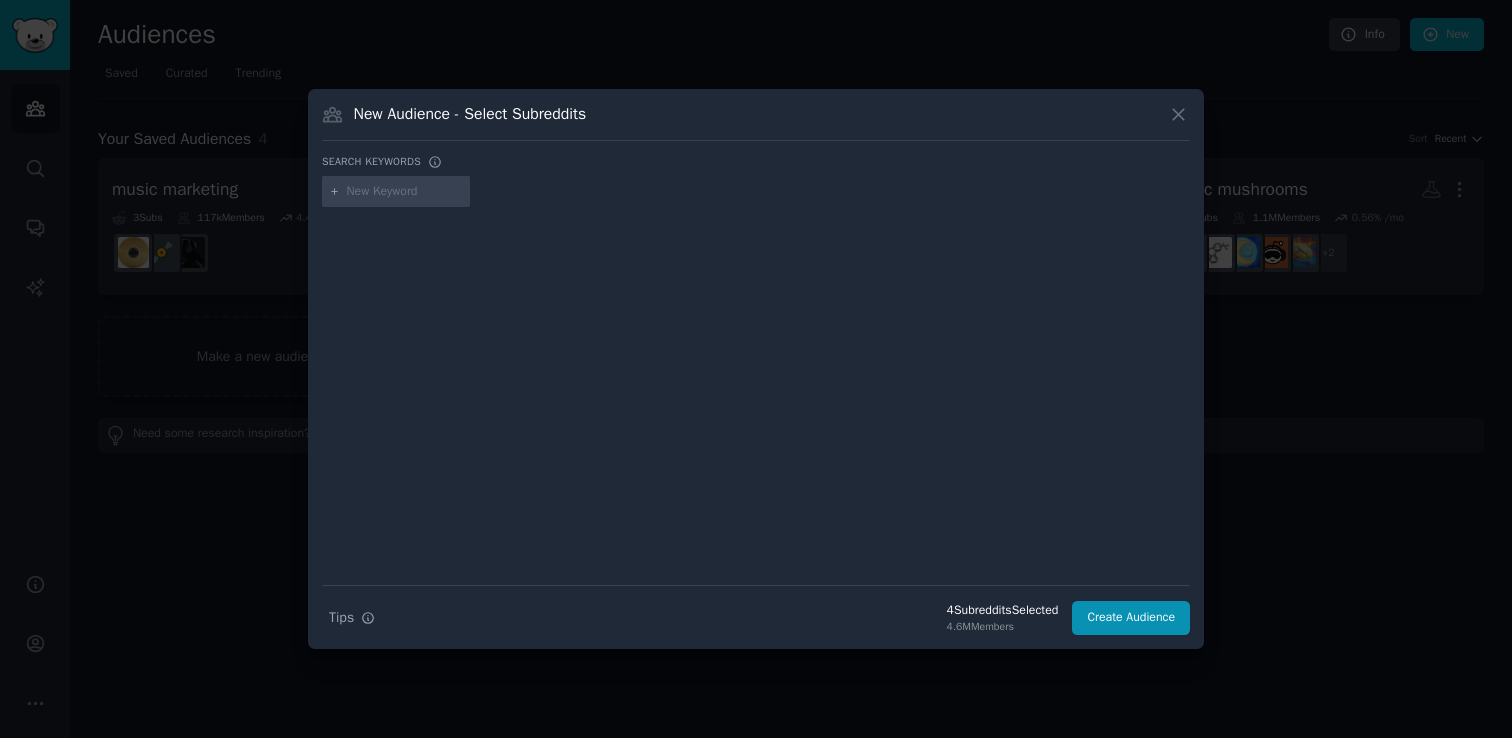click at bounding box center [405, 192] 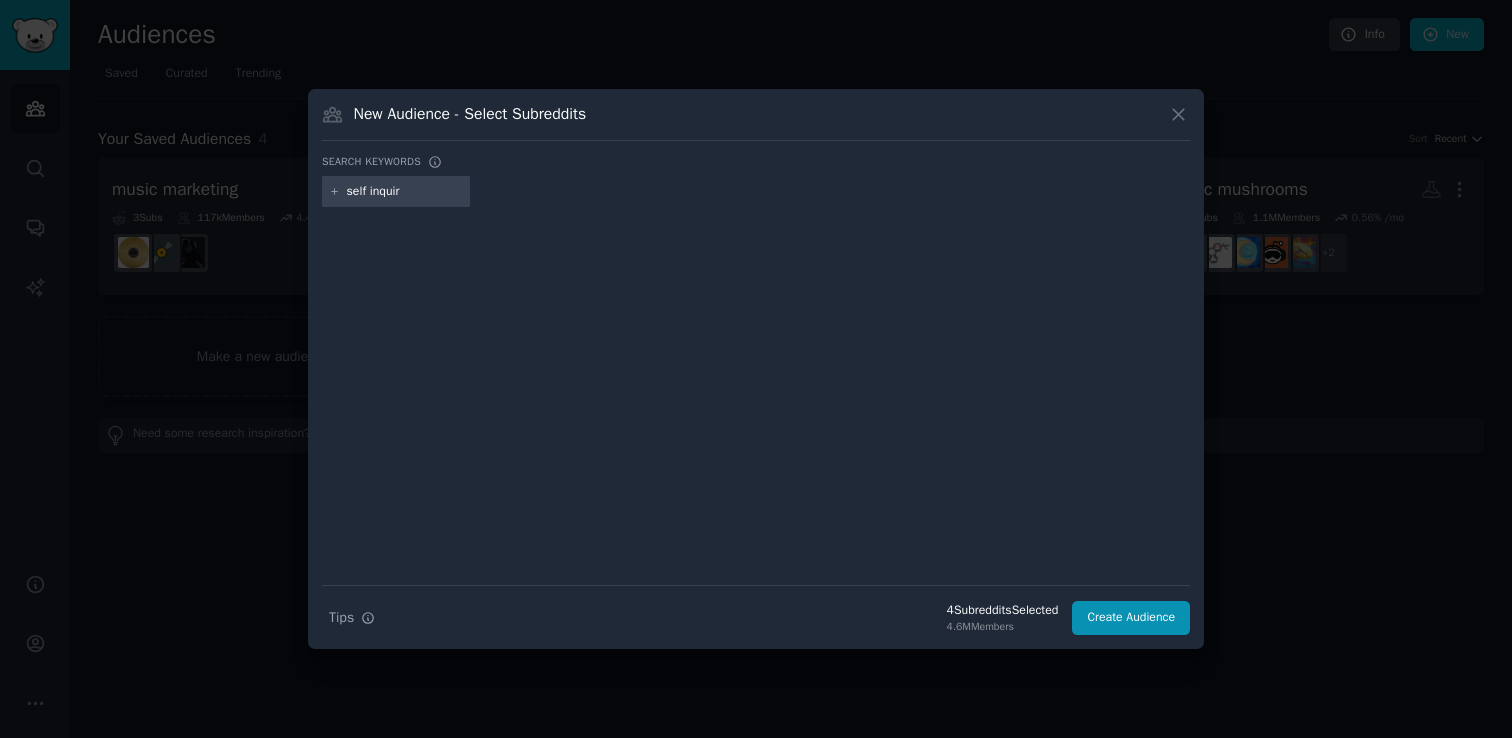 type on "self inquiry" 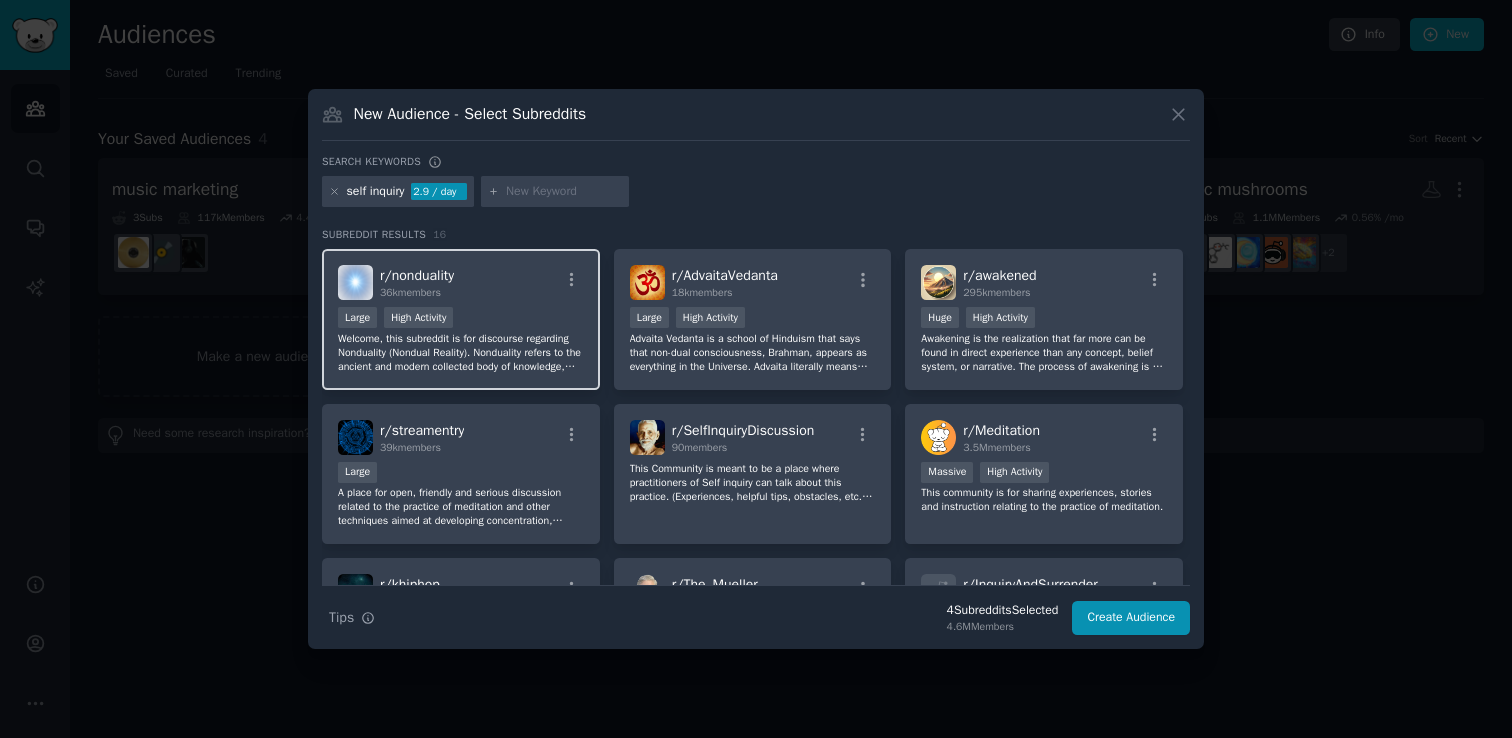 click on "Large High Activity" at bounding box center (461, 319) 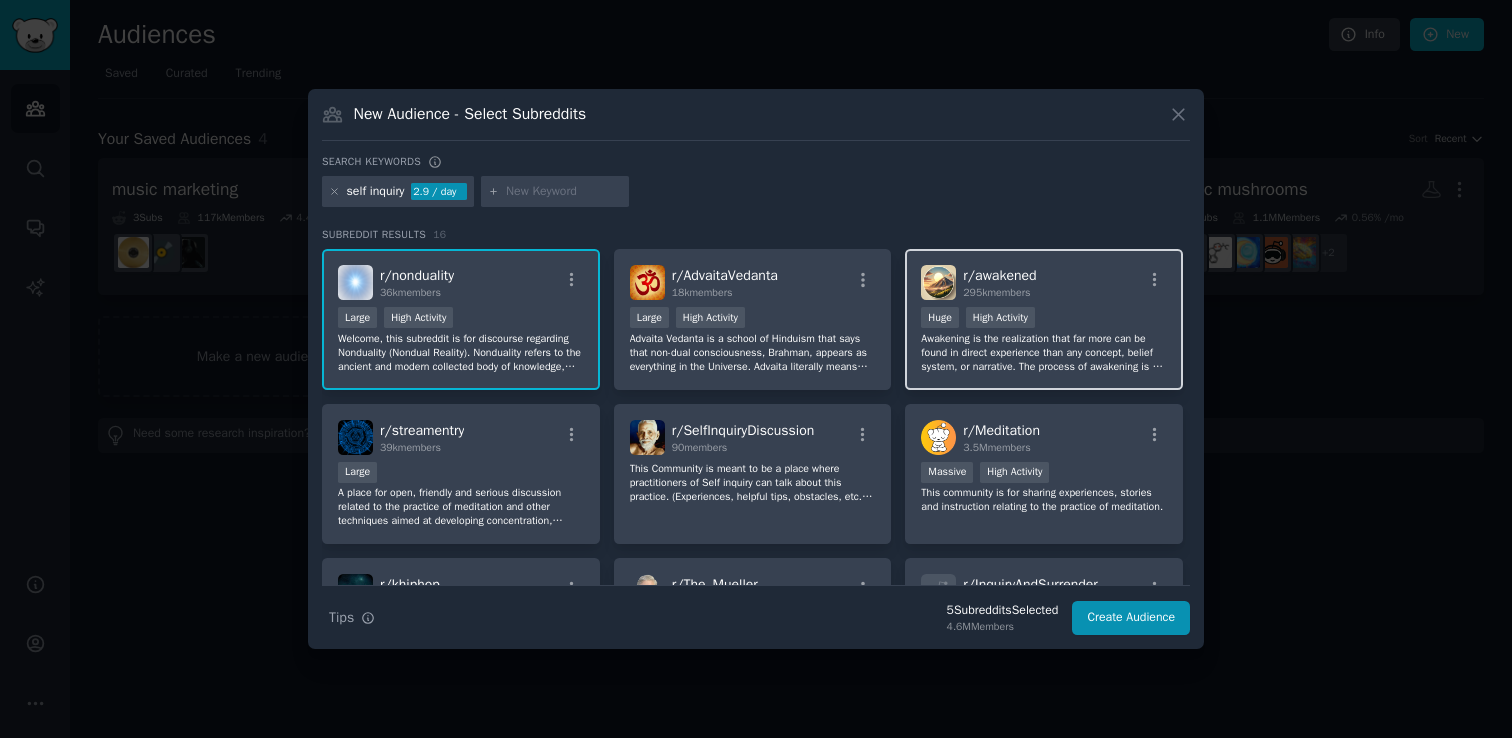 click on "r/ awakened" at bounding box center [999, 275] 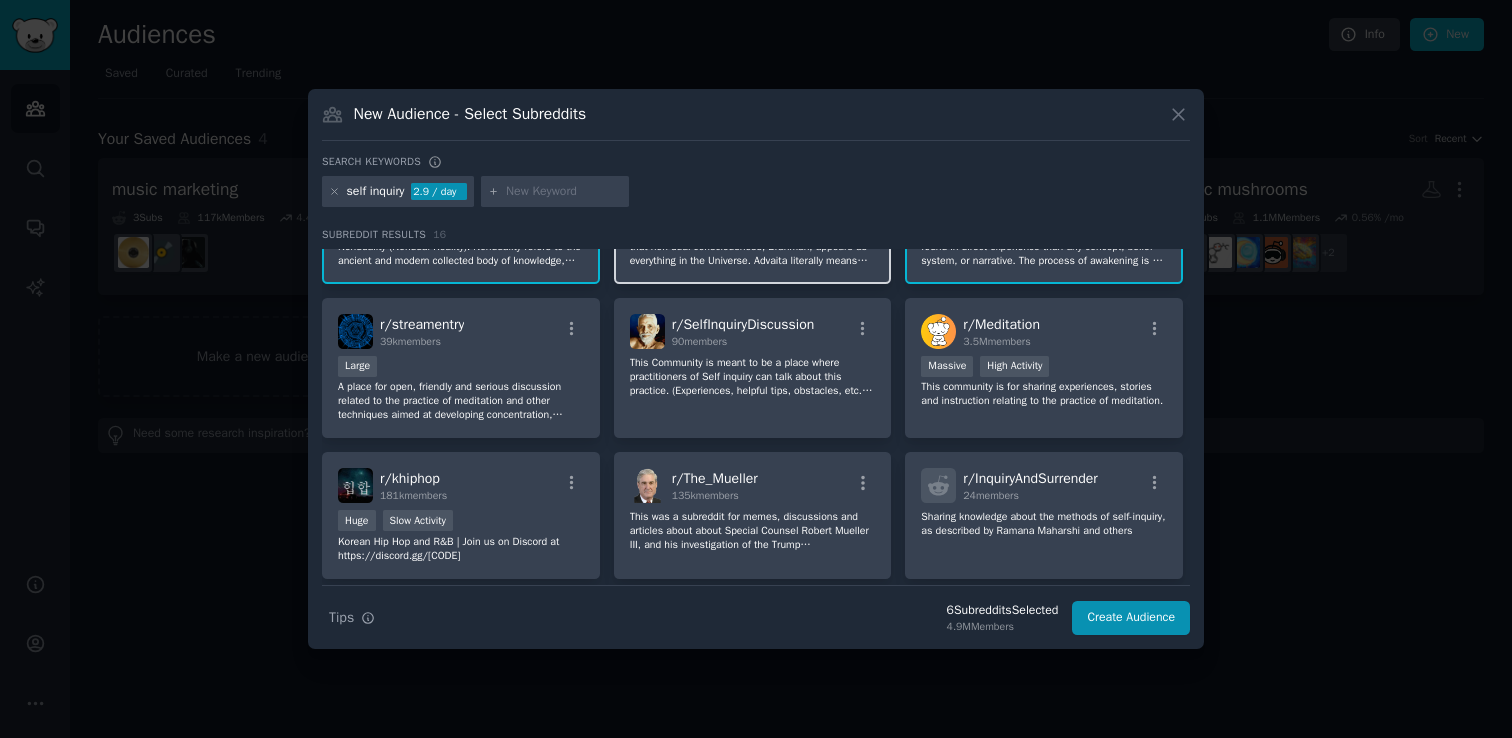 scroll, scrollTop: 102, scrollLeft: 0, axis: vertical 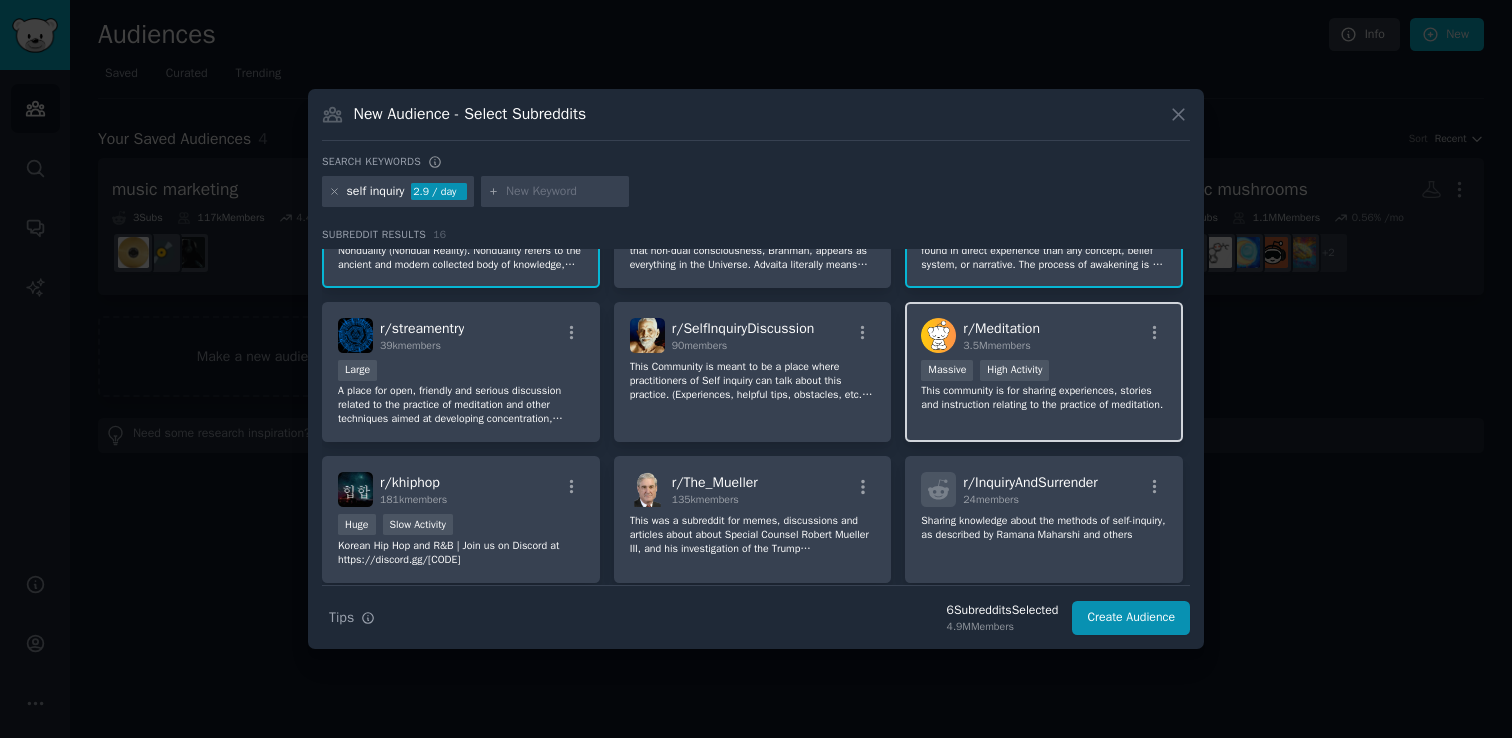 click on "r/ Meditation" at bounding box center (1001, 328) 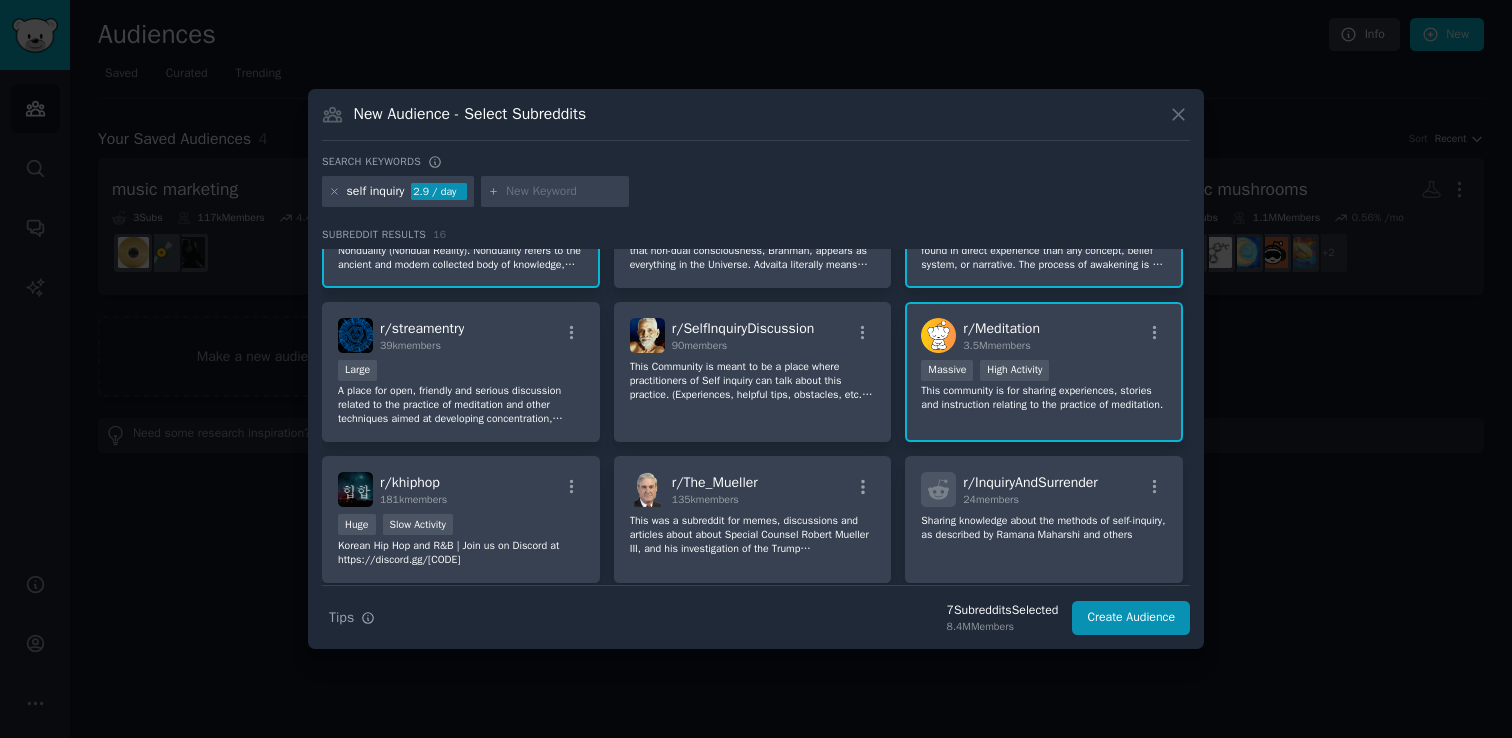 click at bounding box center [564, 192] 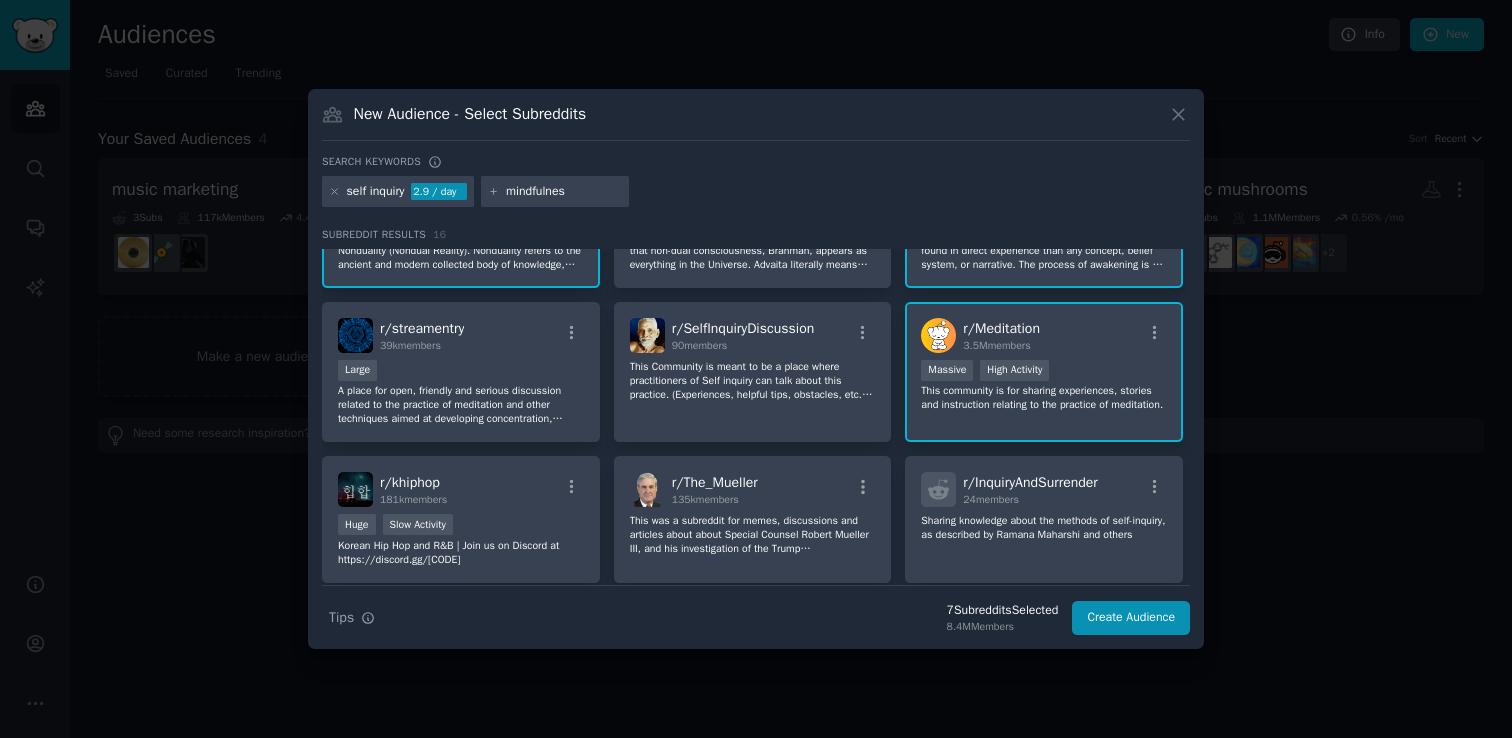 type on "mindfulness" 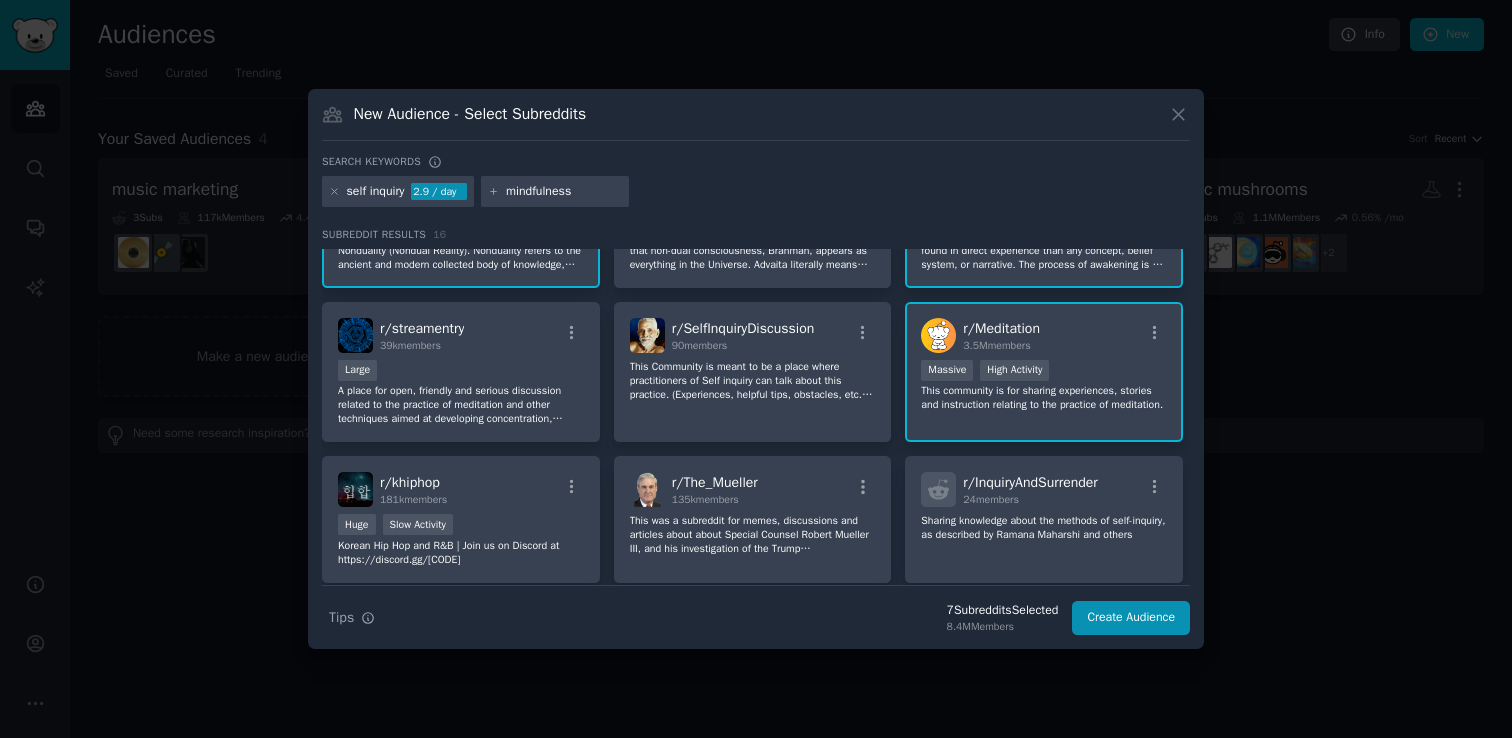 type 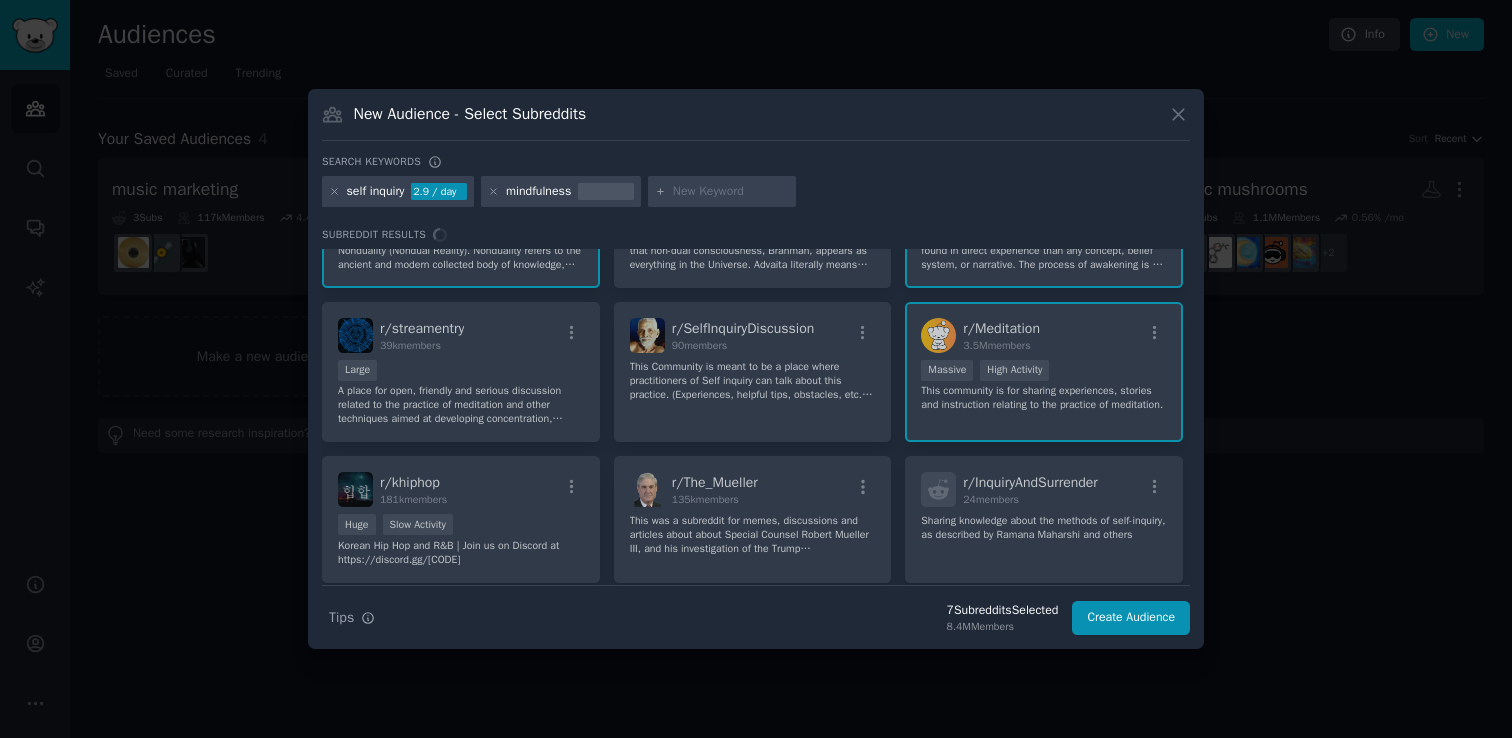 scroll, scrollTop: 0, scrollLeft: 0, axis: both 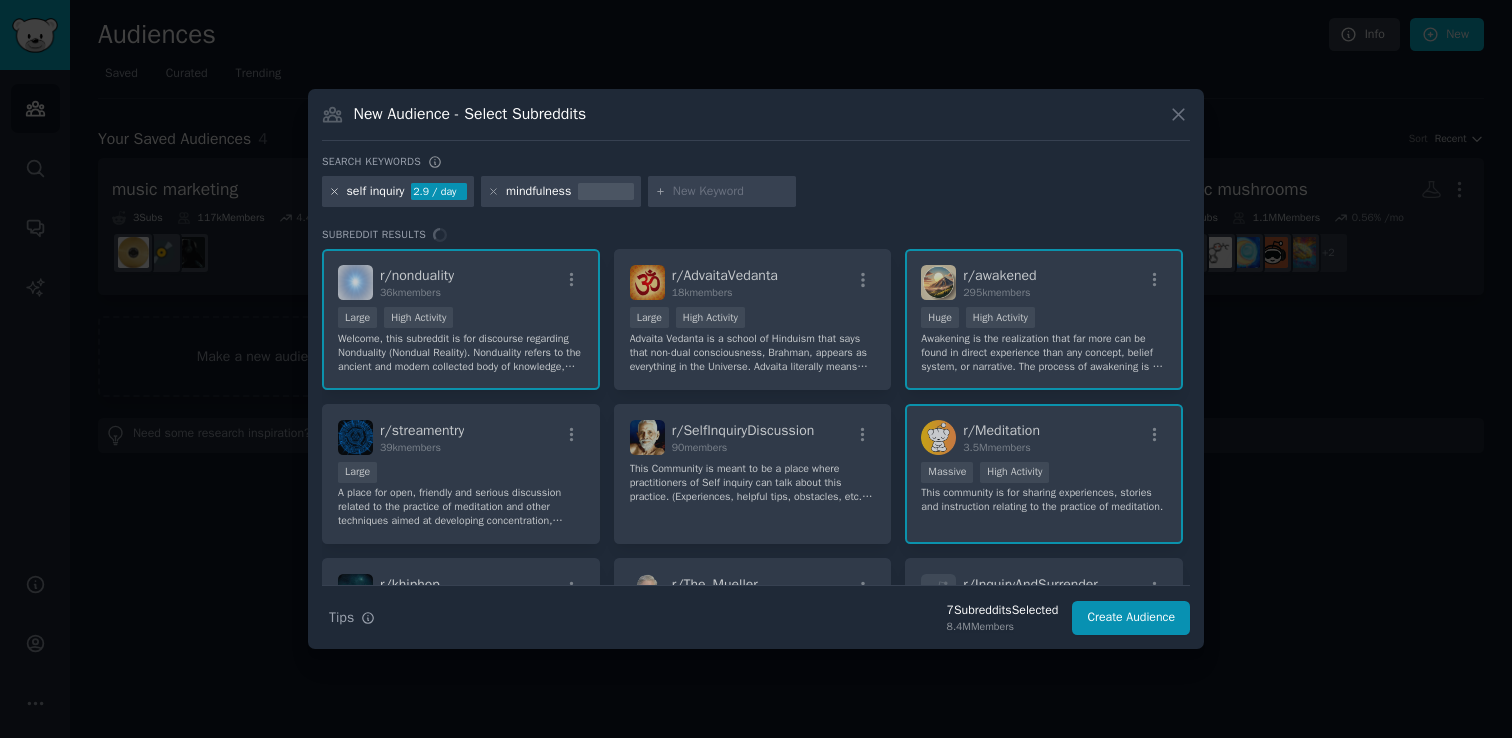 click 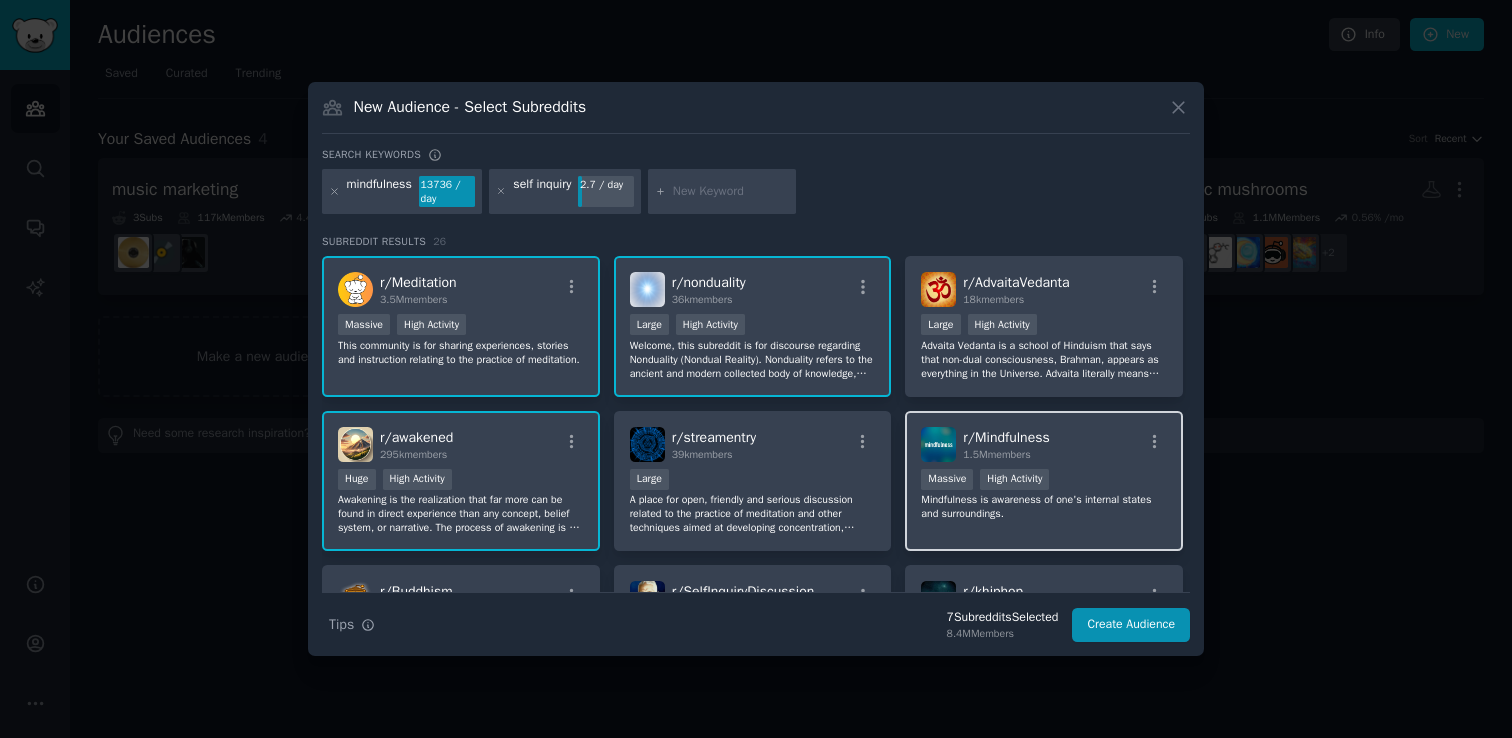 click on "Mindfulness is awareness of one's internal states and surroundings." at bounding box center (1044, 507) 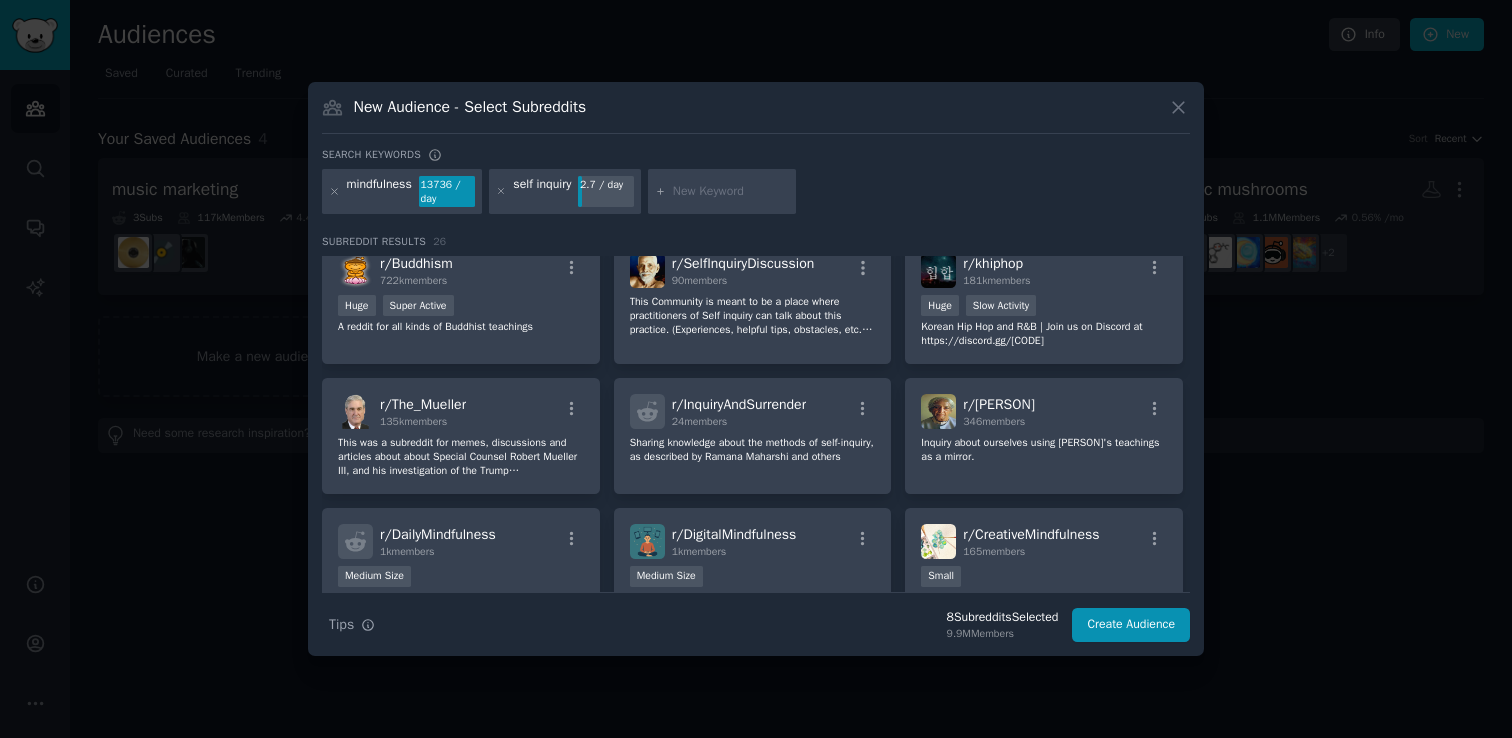scroll, scrollTop: 352, scrollLeft: 0, axis: vertical 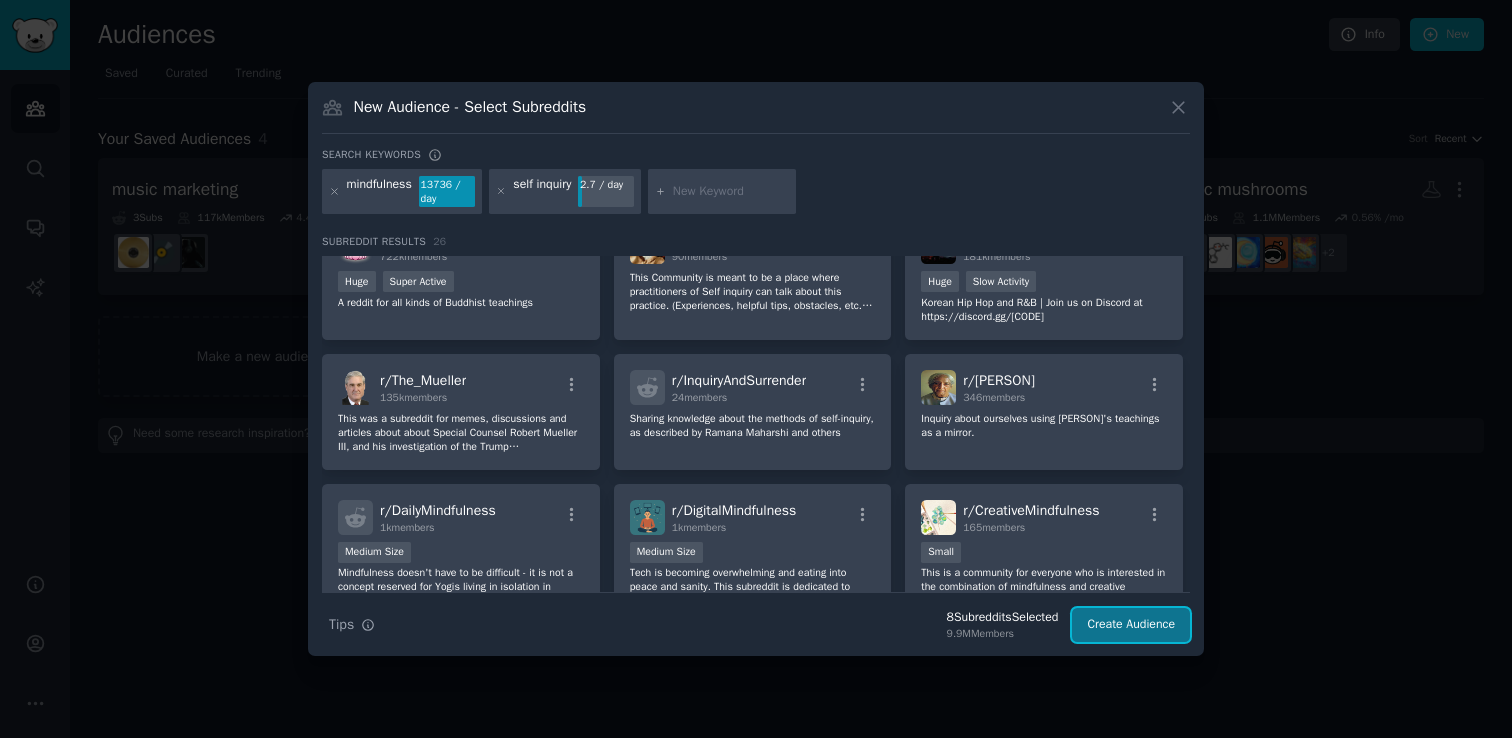 click on "Create Audience" at bounding box center [1131, 625] 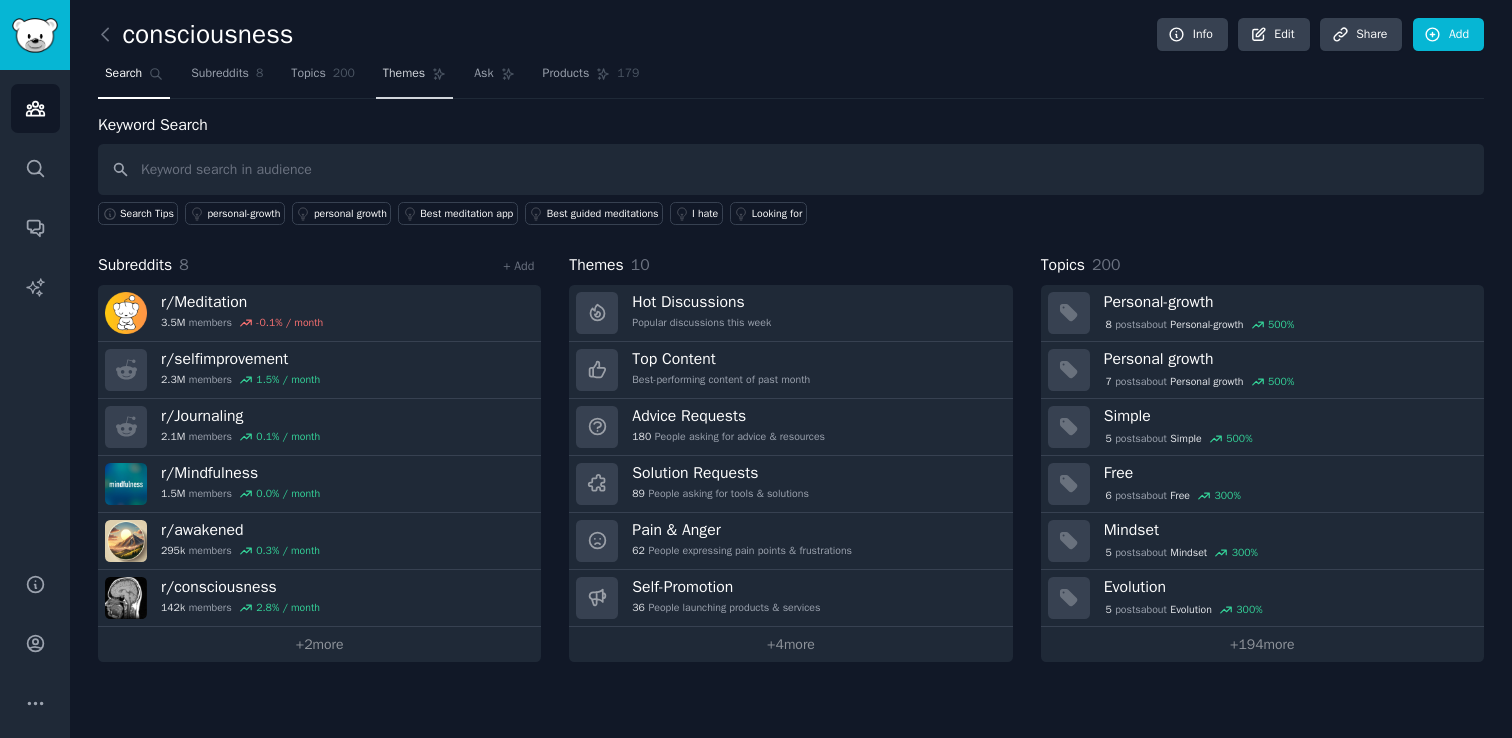 click on "Themes" at bounding box center [414, 78] 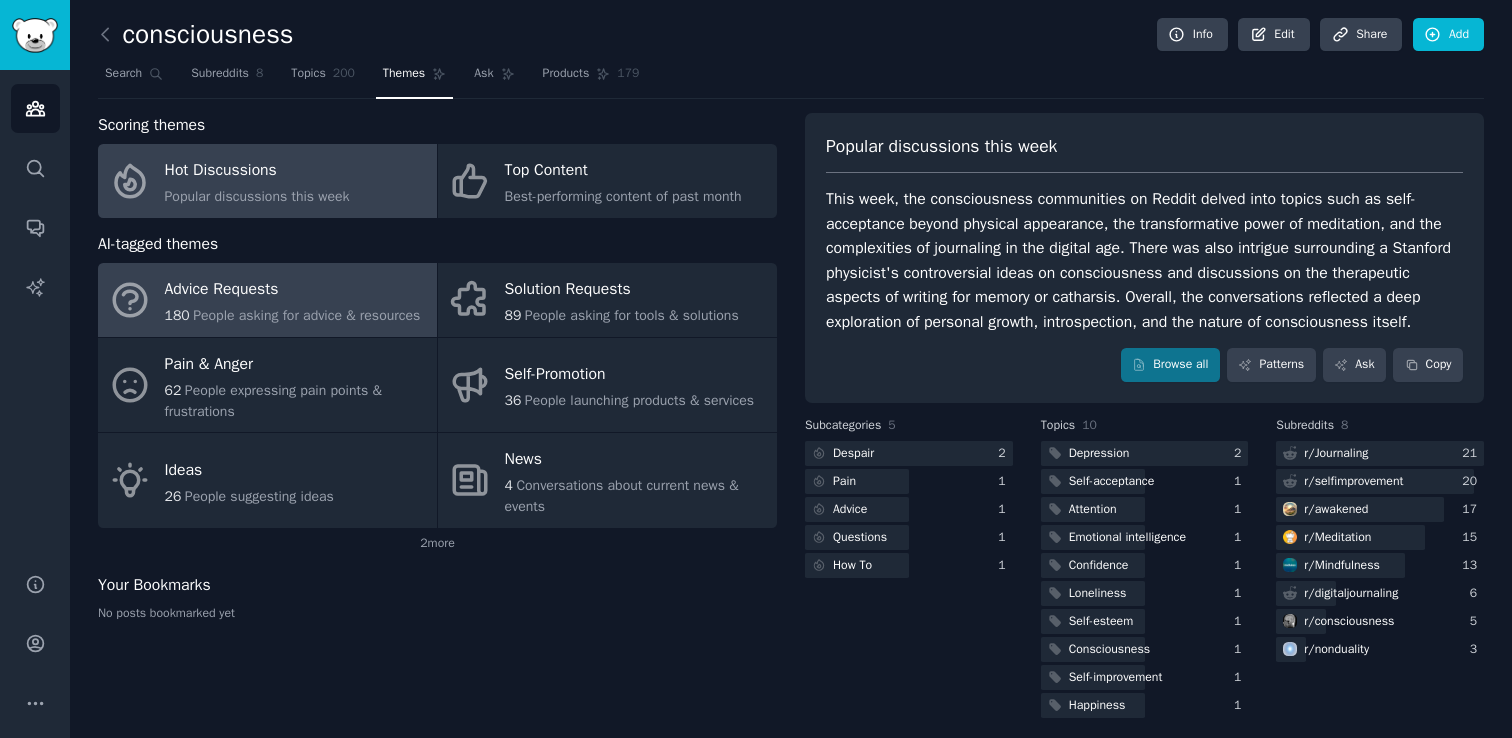 click on "Advice Requests" at bounding box center (293, 290) 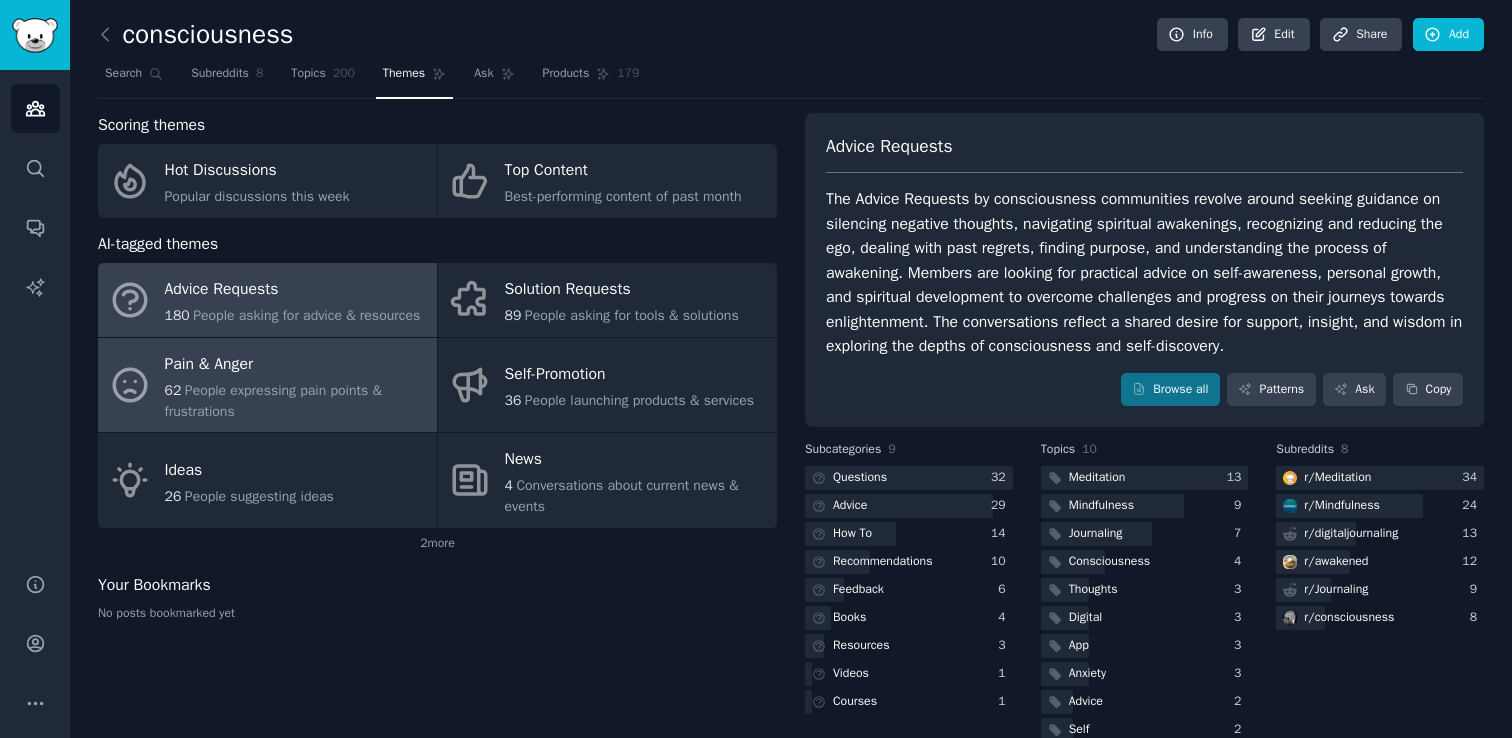 click on "Pain & Anger" at bounding box center (296, 364) 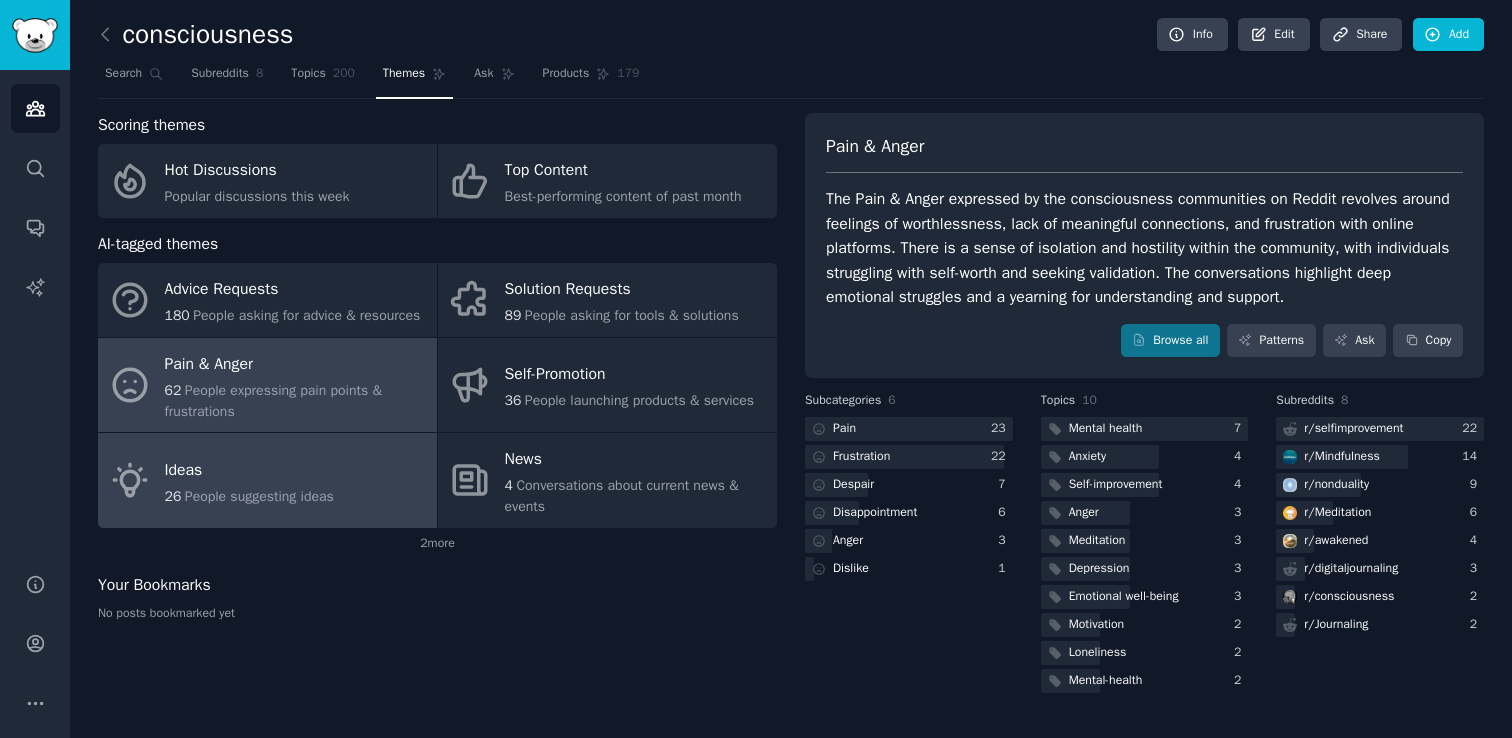 click on "Ideas 26 People suggesting ideas" at bounding box center (267, 480) 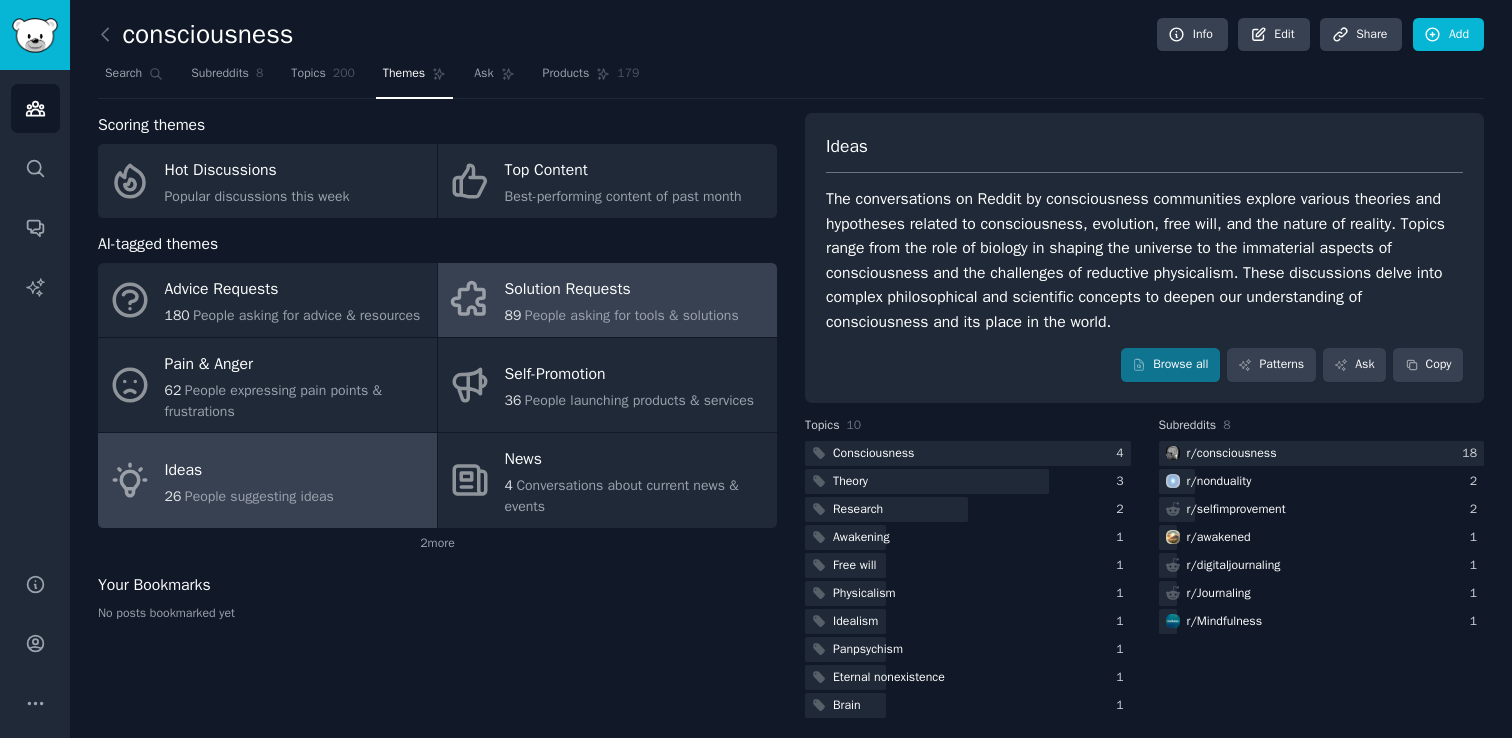 click on "Solution Requests 89 People asking for tools & solutions" at bounding box center [607, 300] 